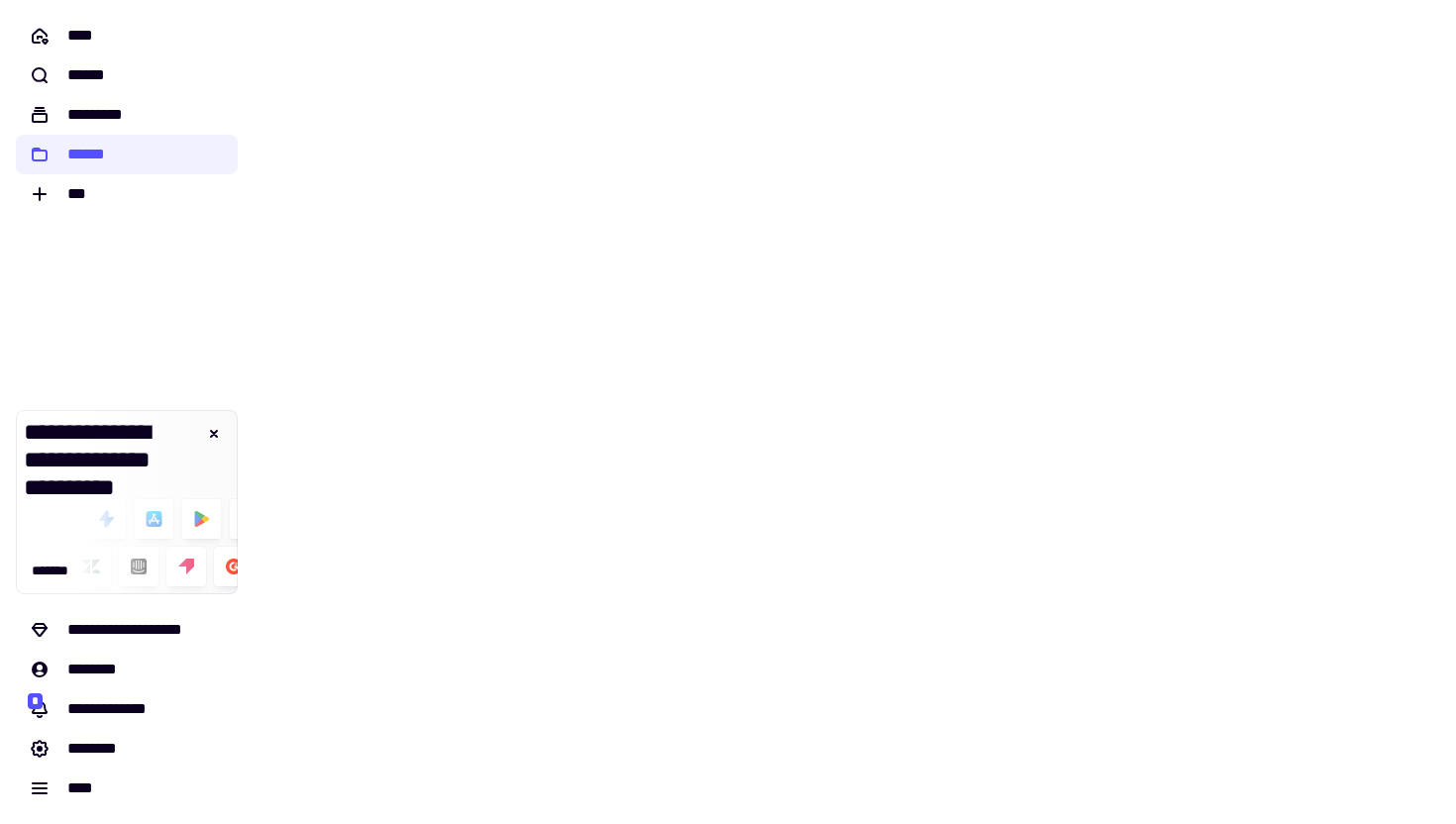 scroll, scrollTop: 0, scrollLeft: 0, axis: both 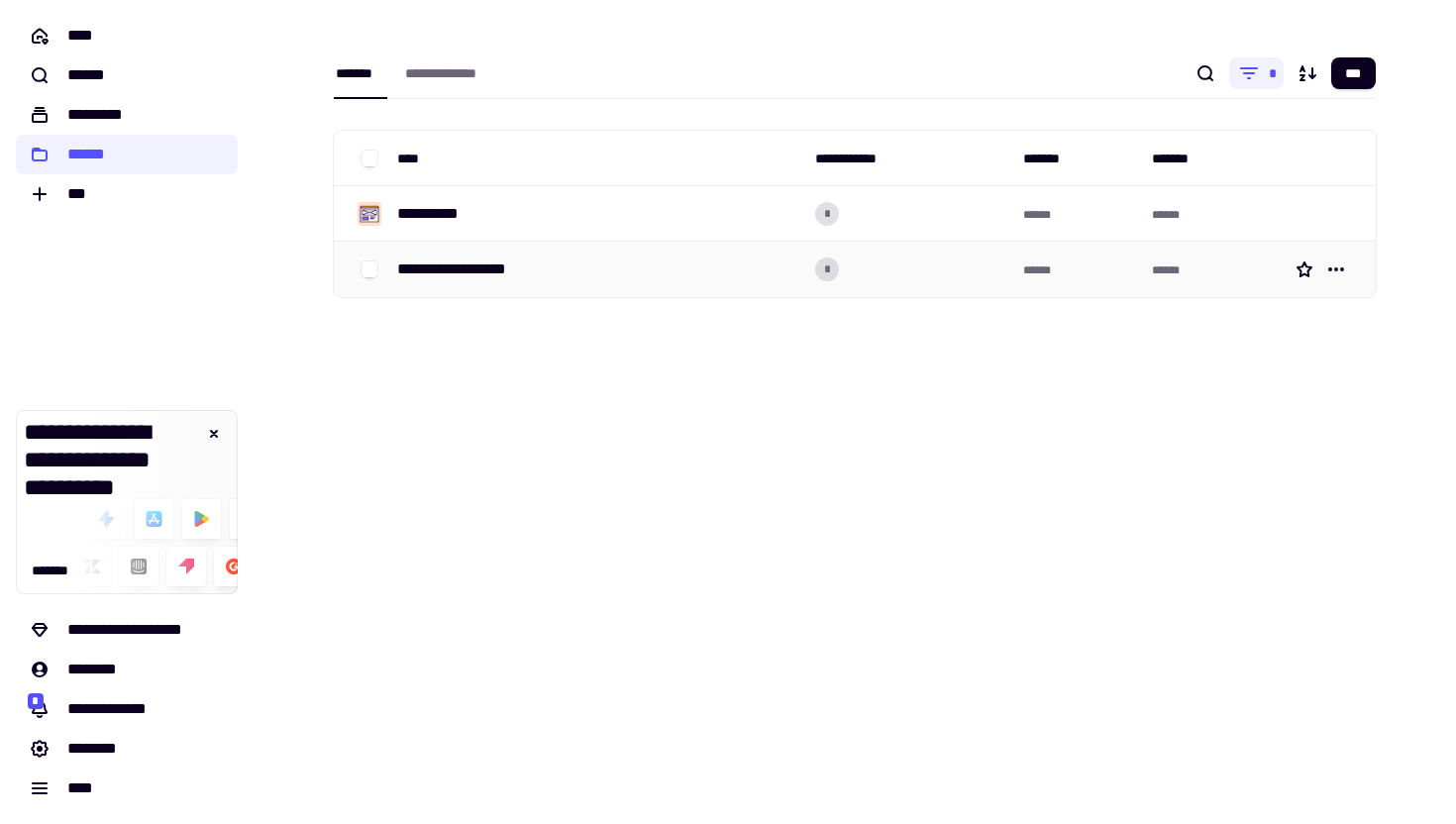 click on "**********" at bounding box center [466, 269] 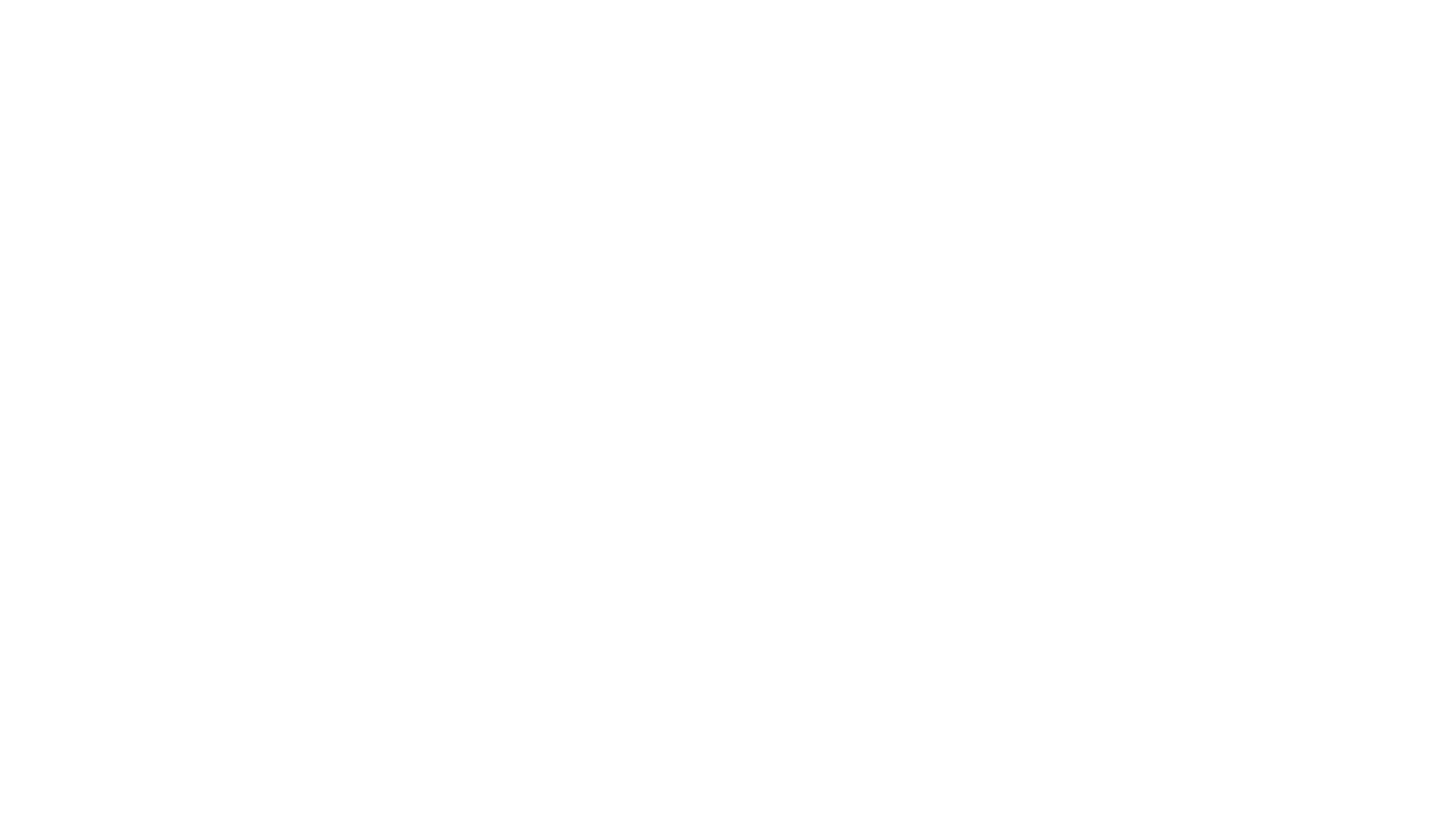 click at bounding box center (728, 107) 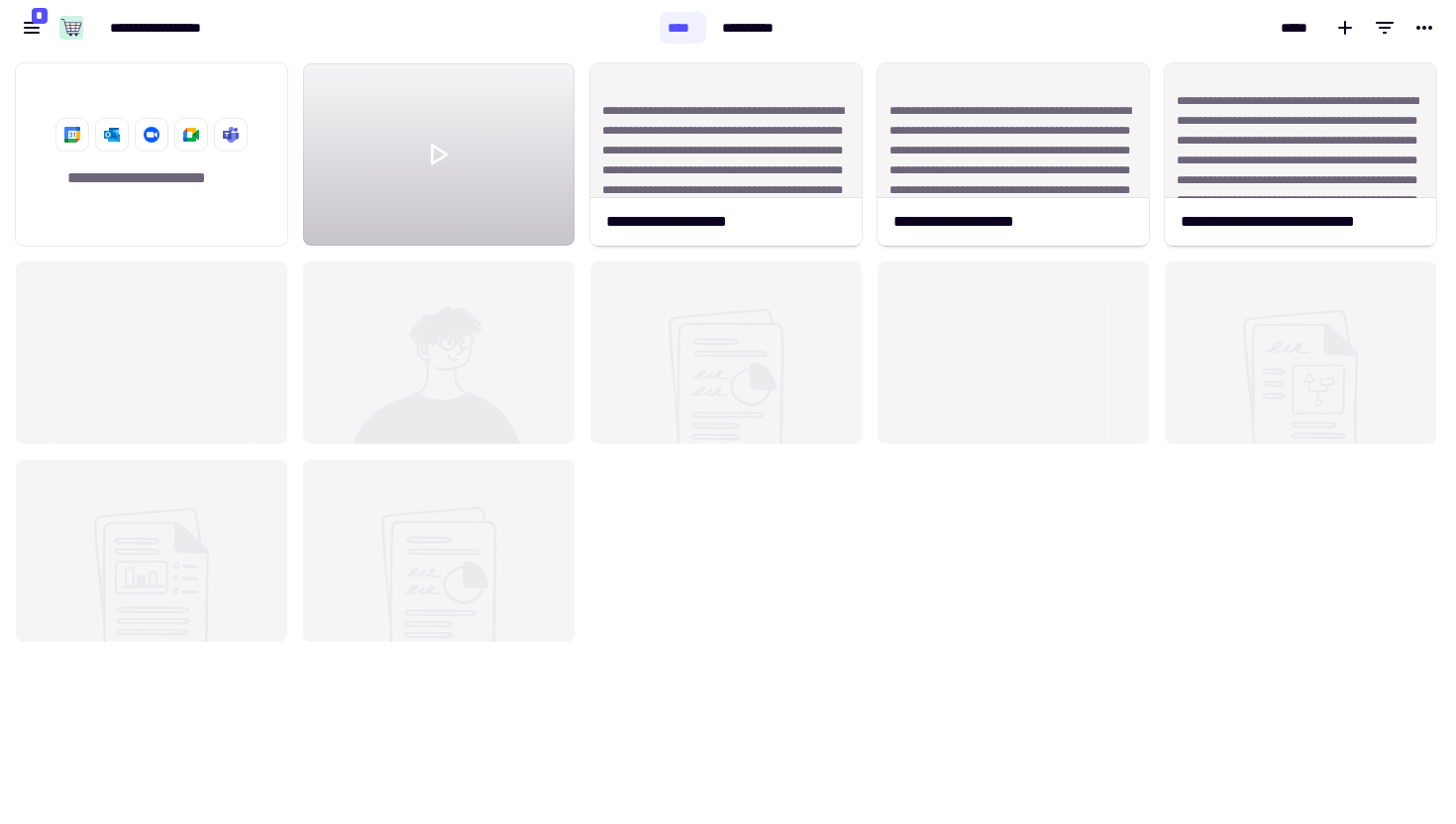 scroll, scrollTop: 1, scrollLeft: 1, axis: both 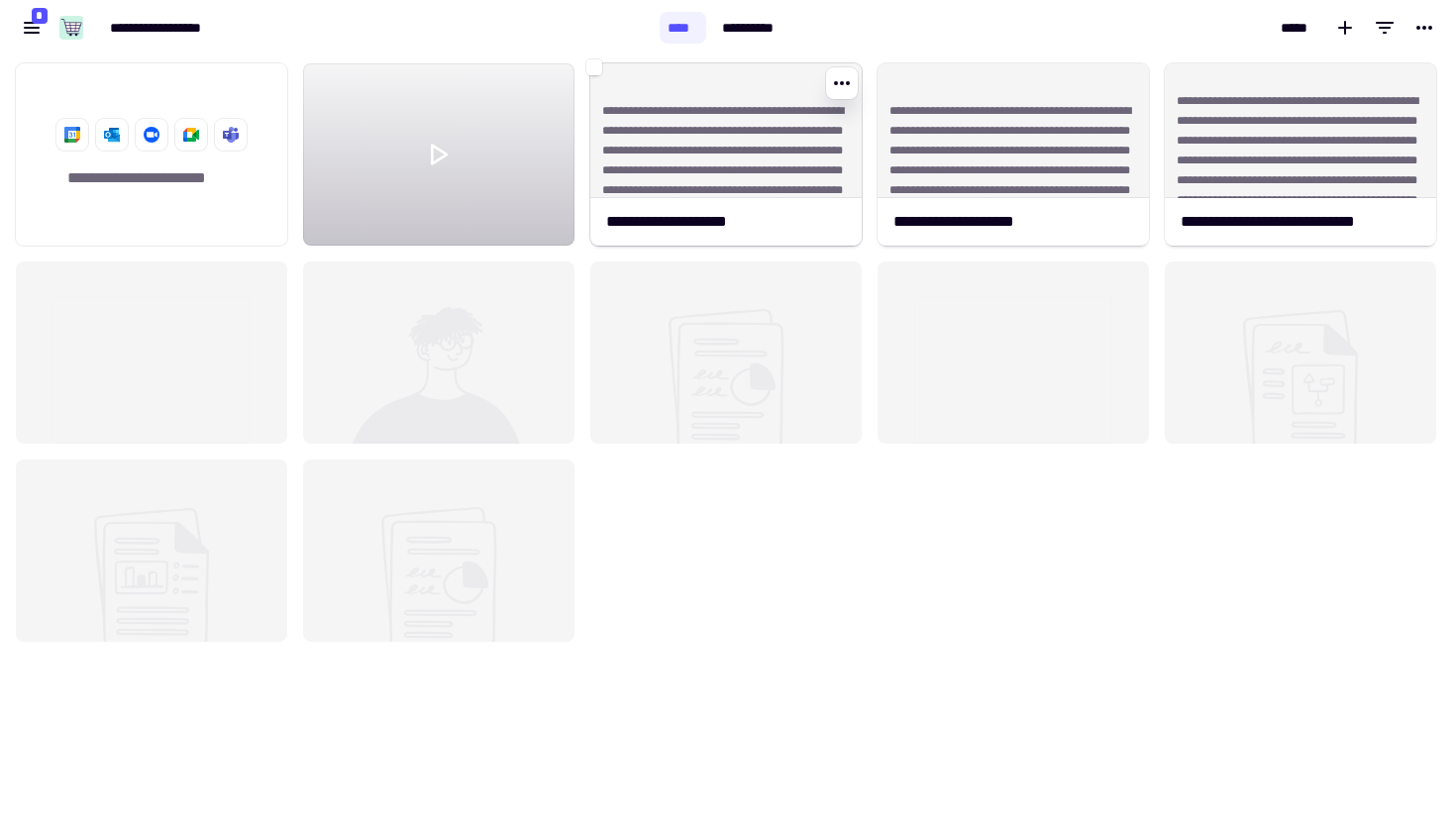 click on "**********" 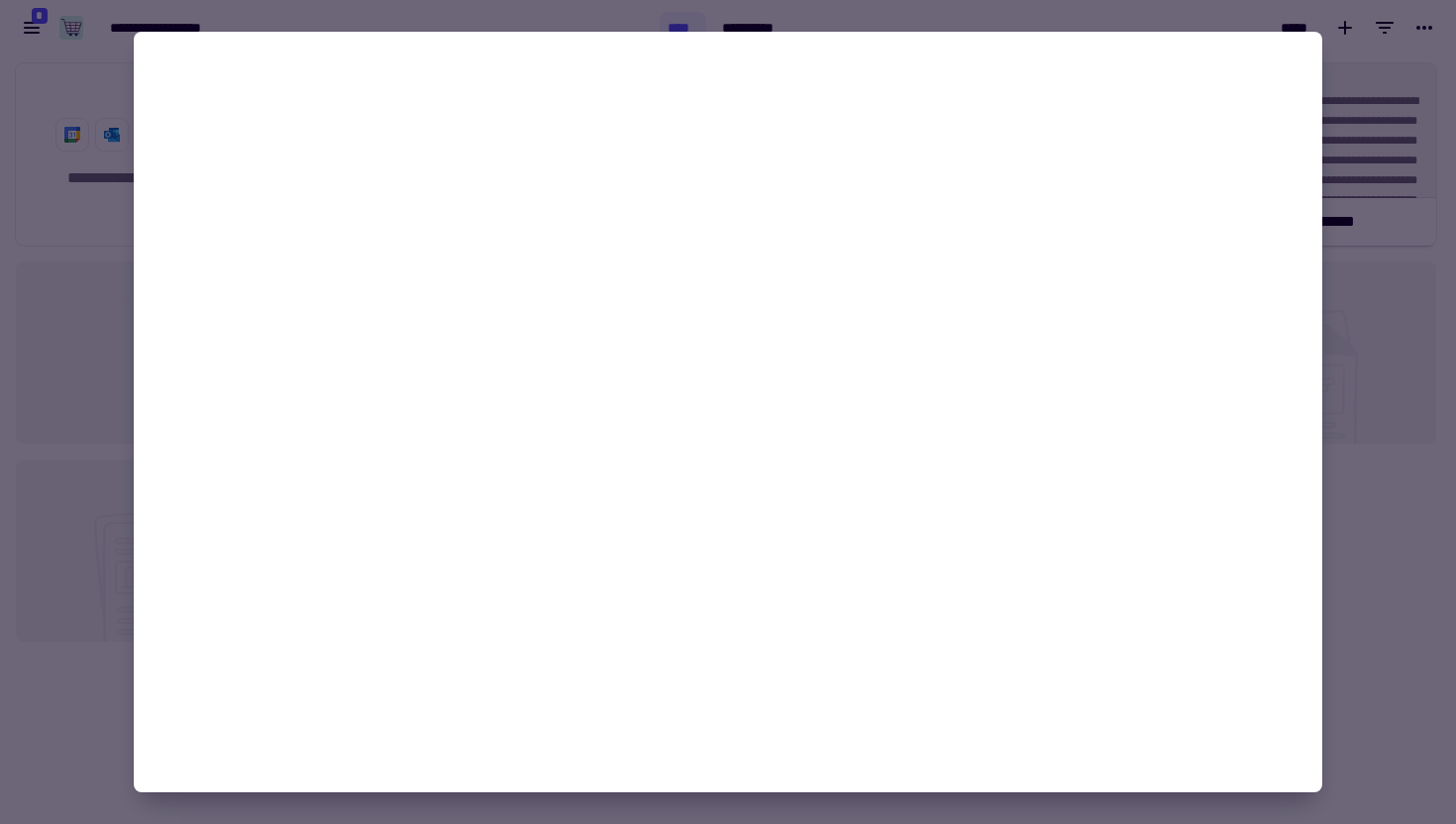 click on "**********" 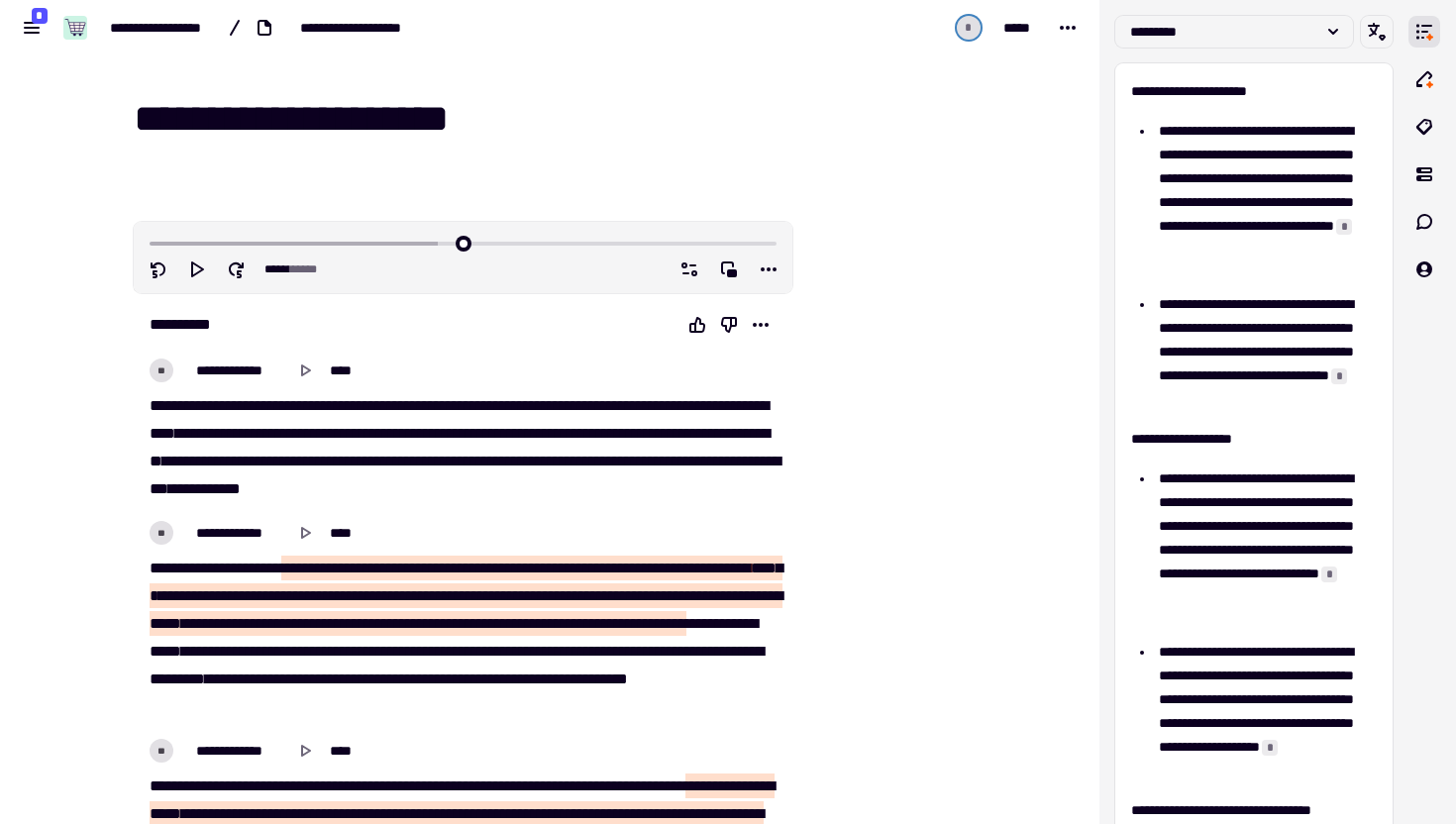 click on "**********" at bounding box center (562, 119) 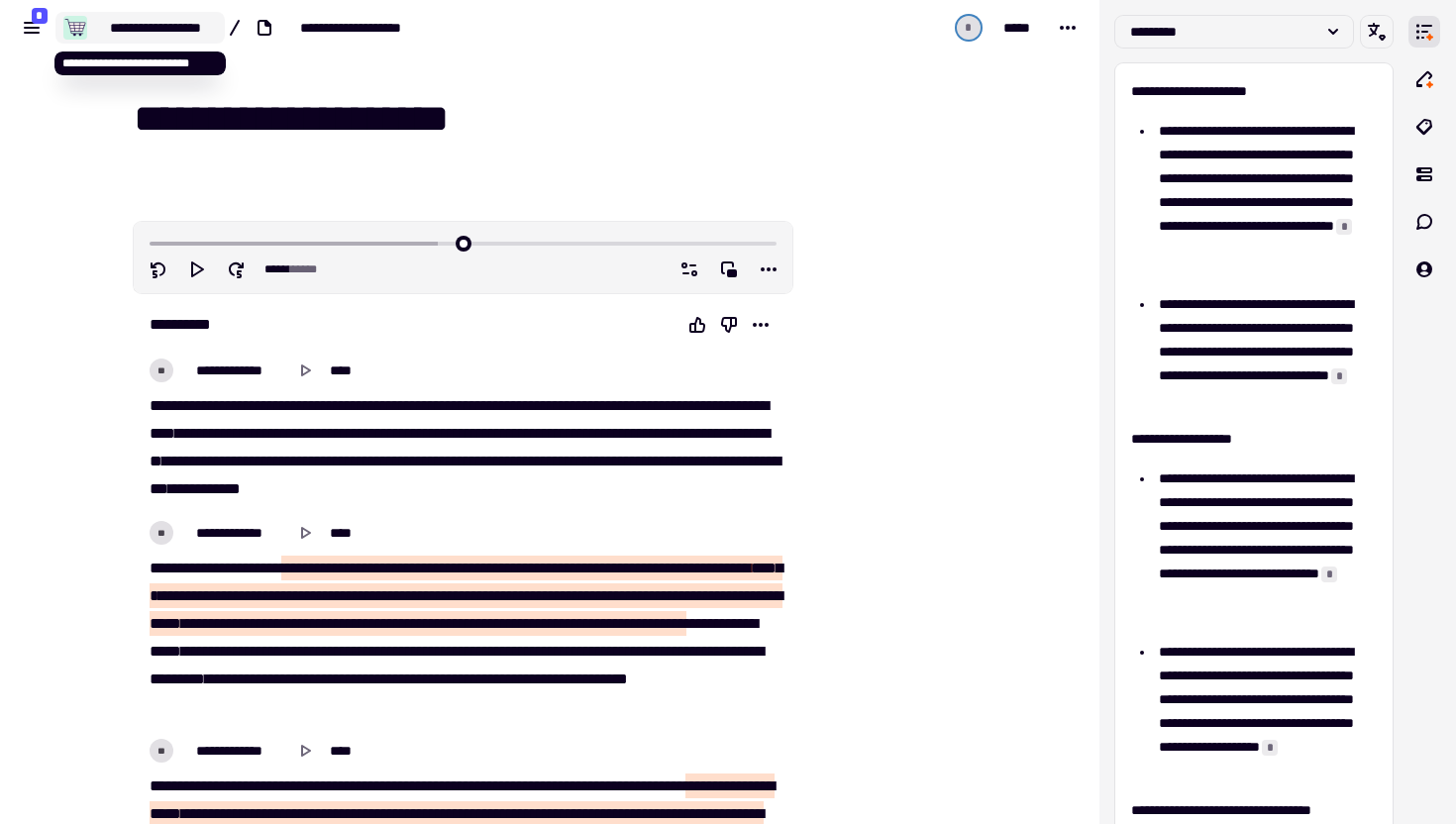 click on "**********" 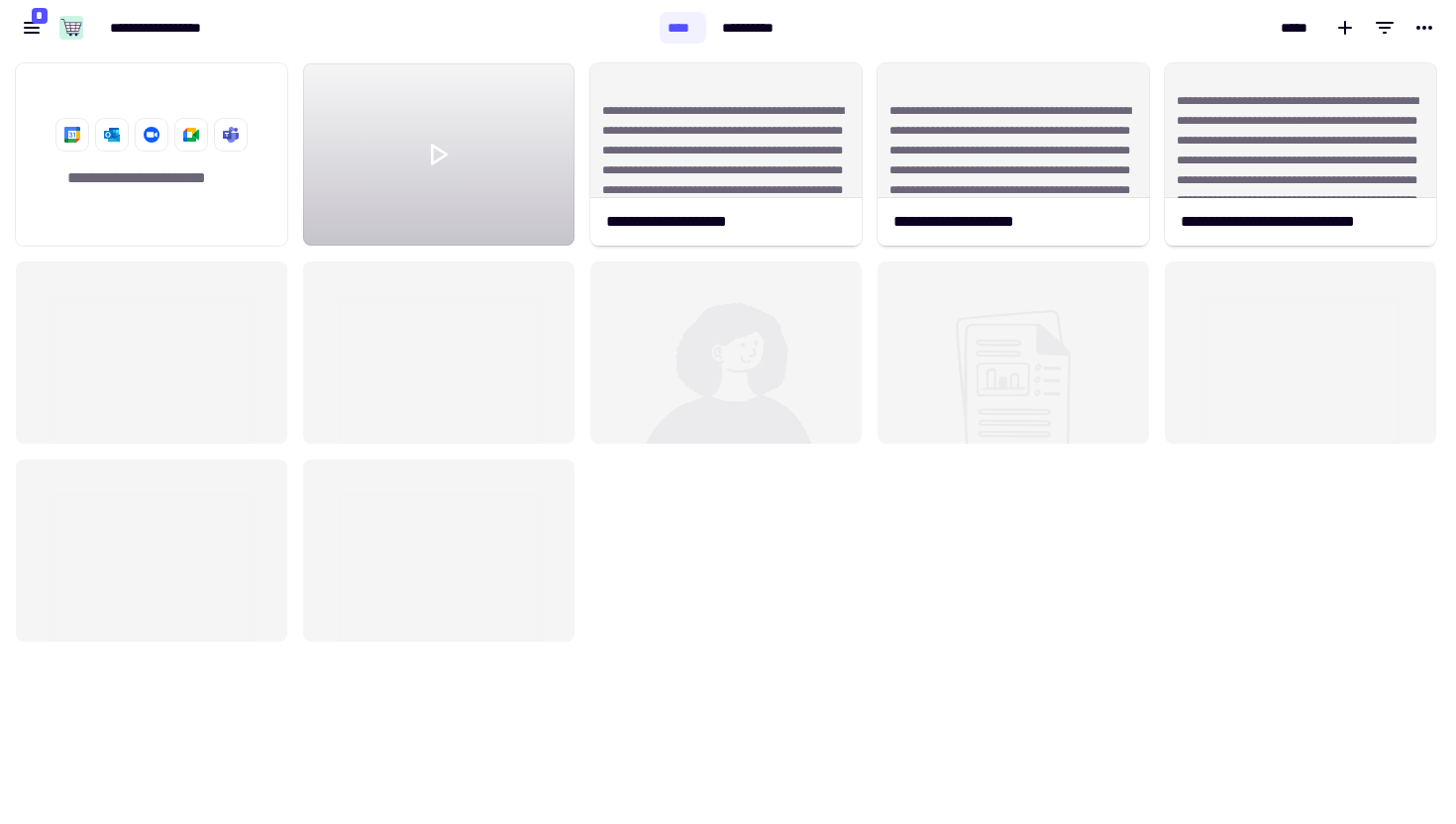 scroll, scrollTop: 1, scrollLeft: 1, axis: both 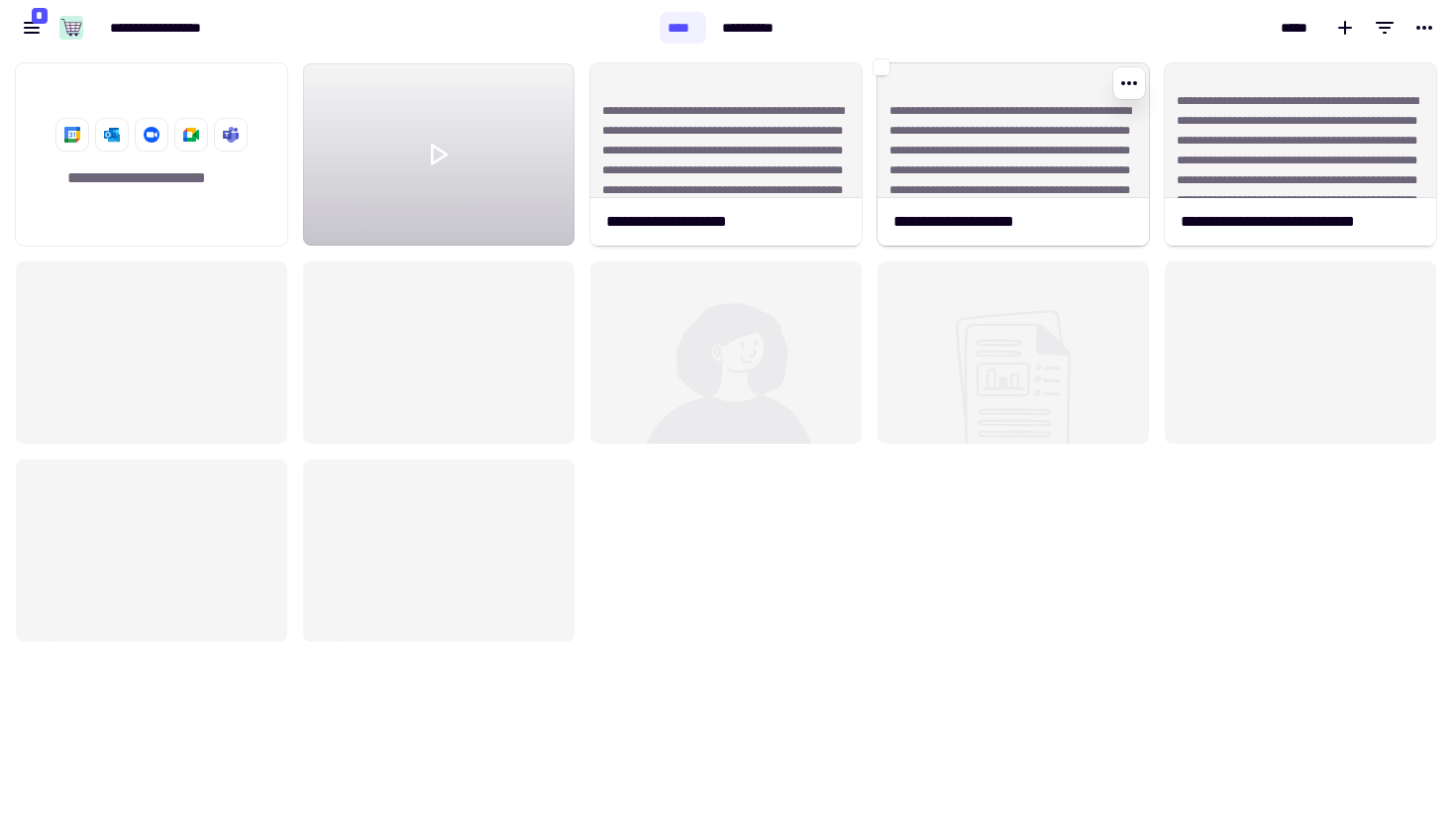 click on "**********" 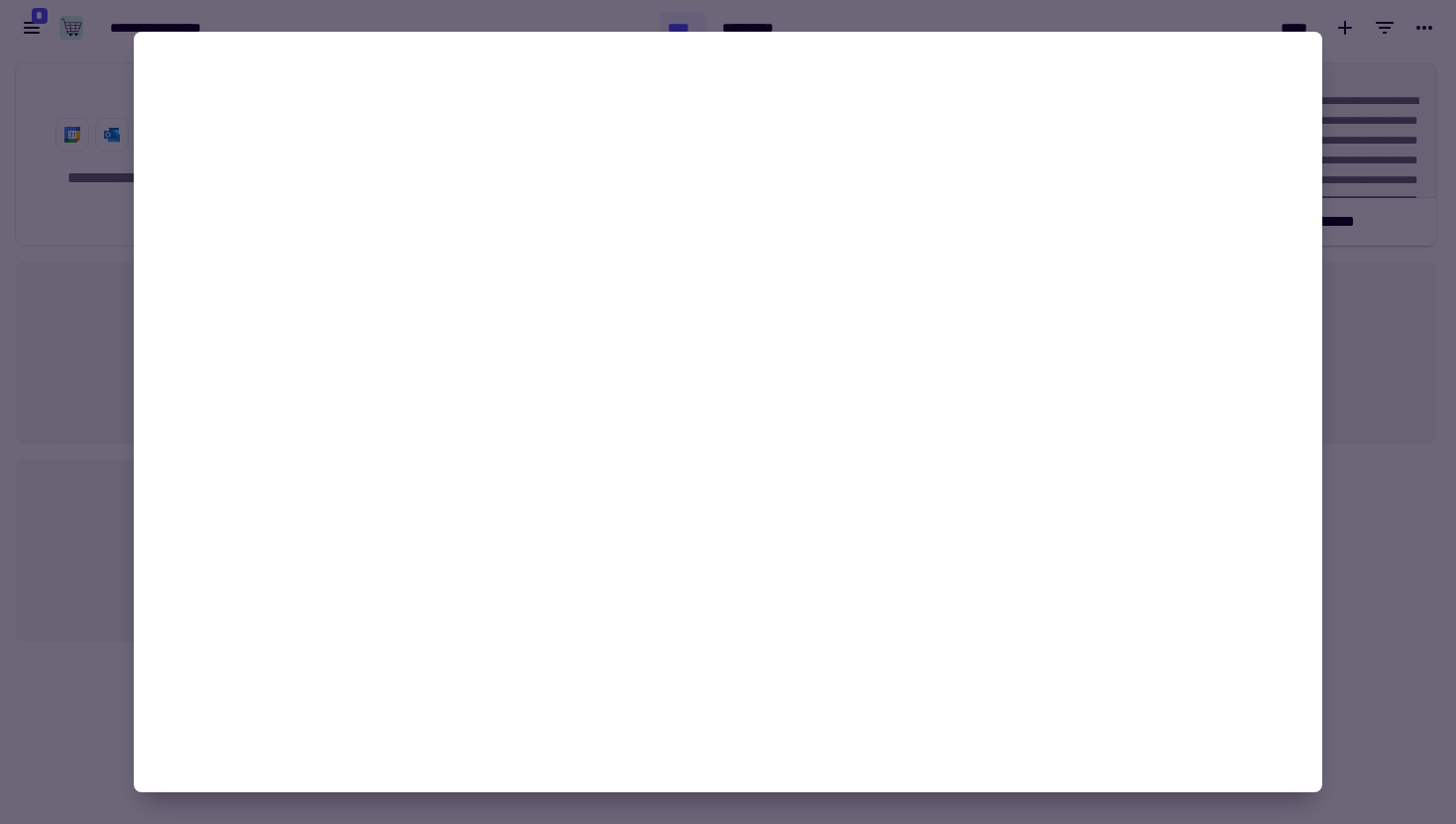 click on "**********" 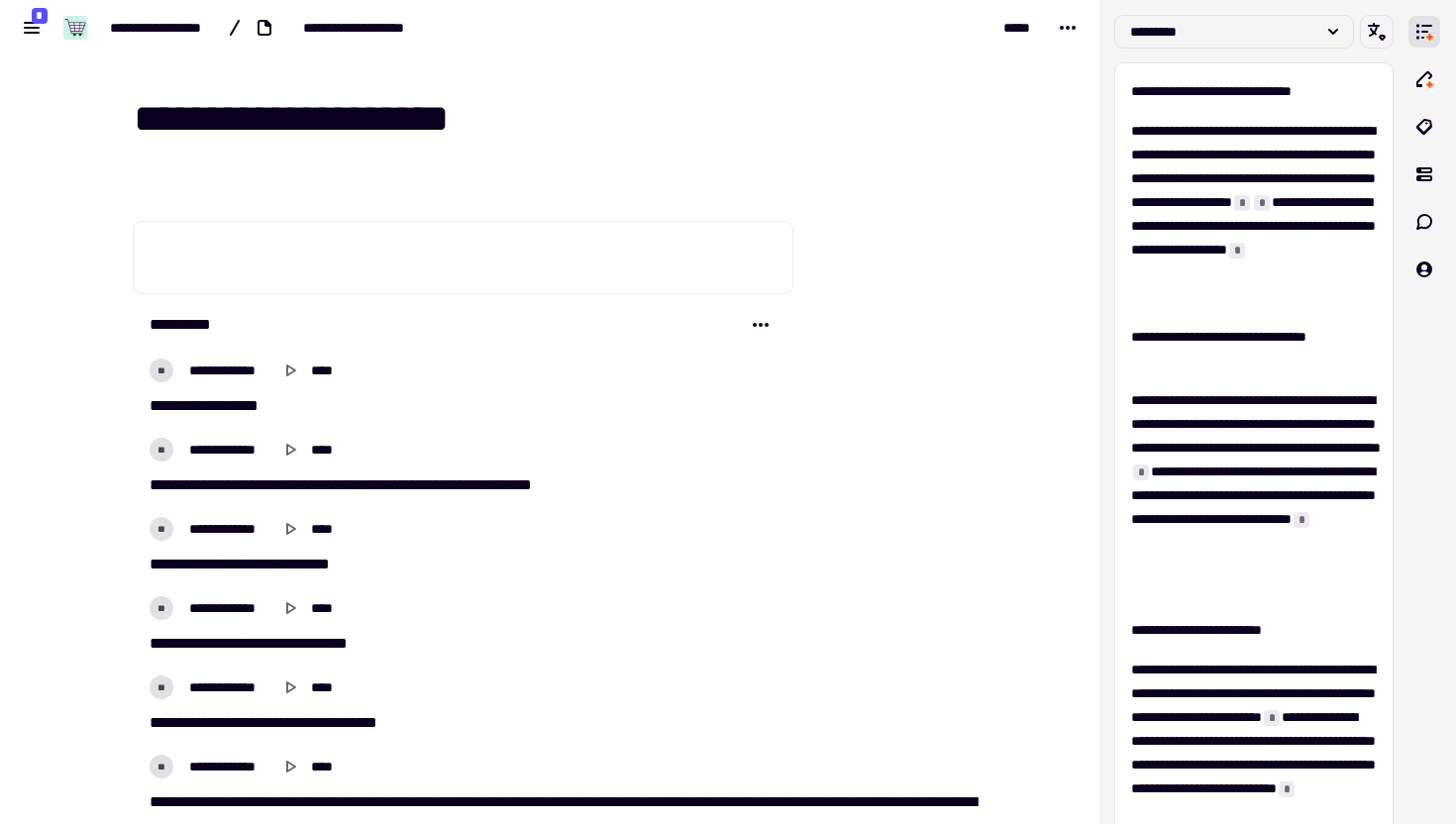 click on "**********" at bounding box center [562, 119] 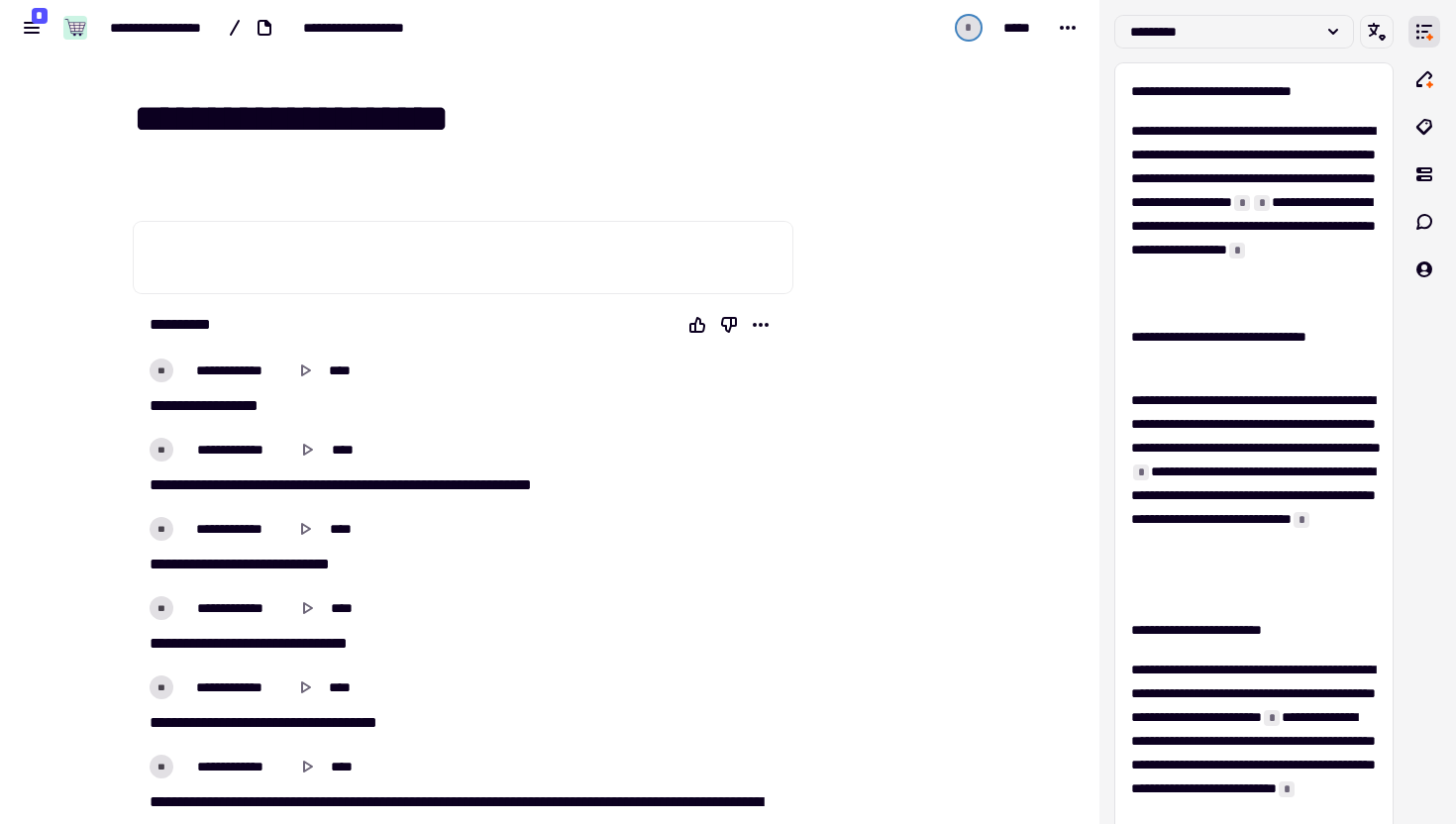 click on "**********" at bounding box center [562, 119] 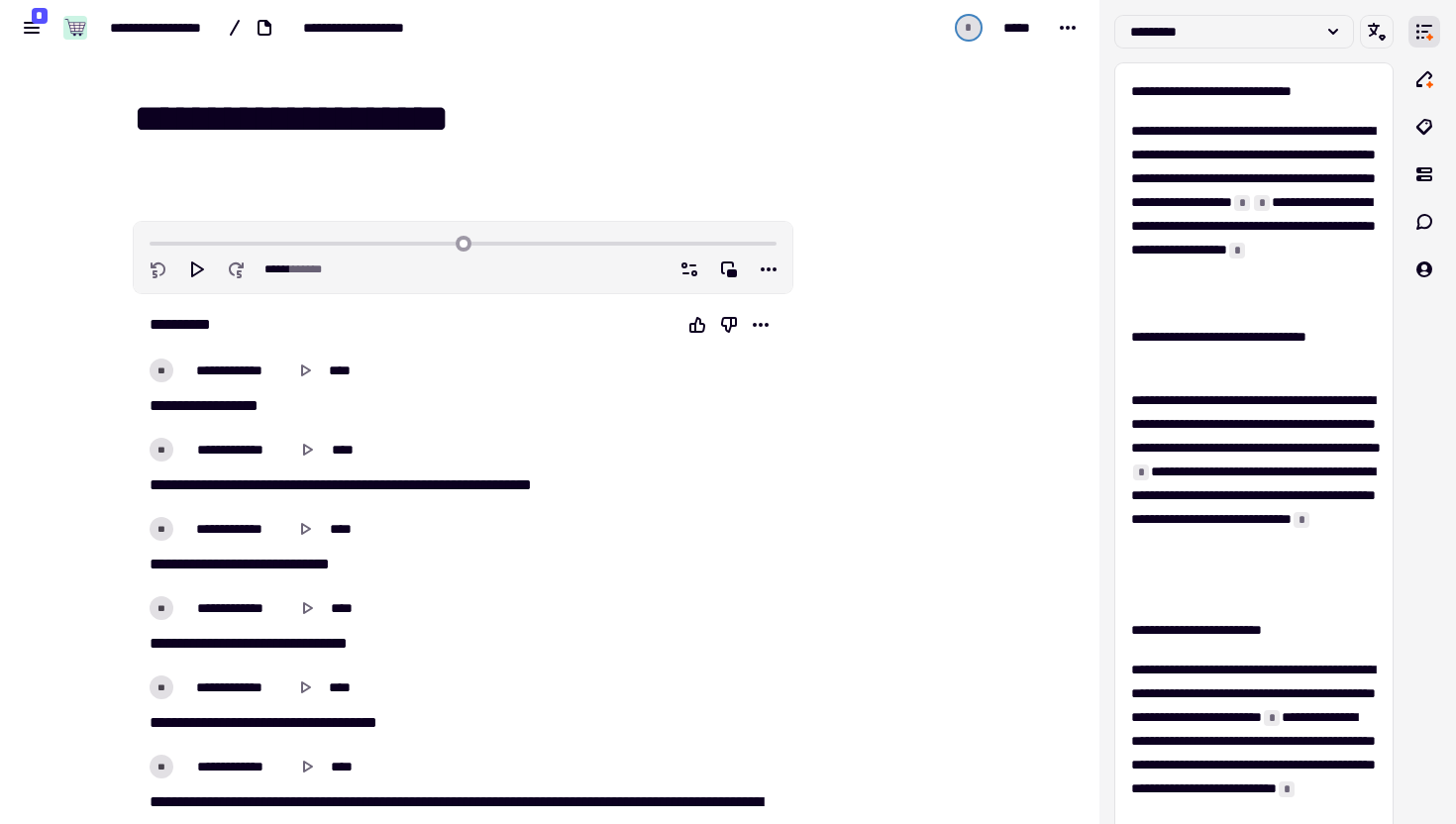 click on "[PHONE]" at bounding box center [451, 5795] 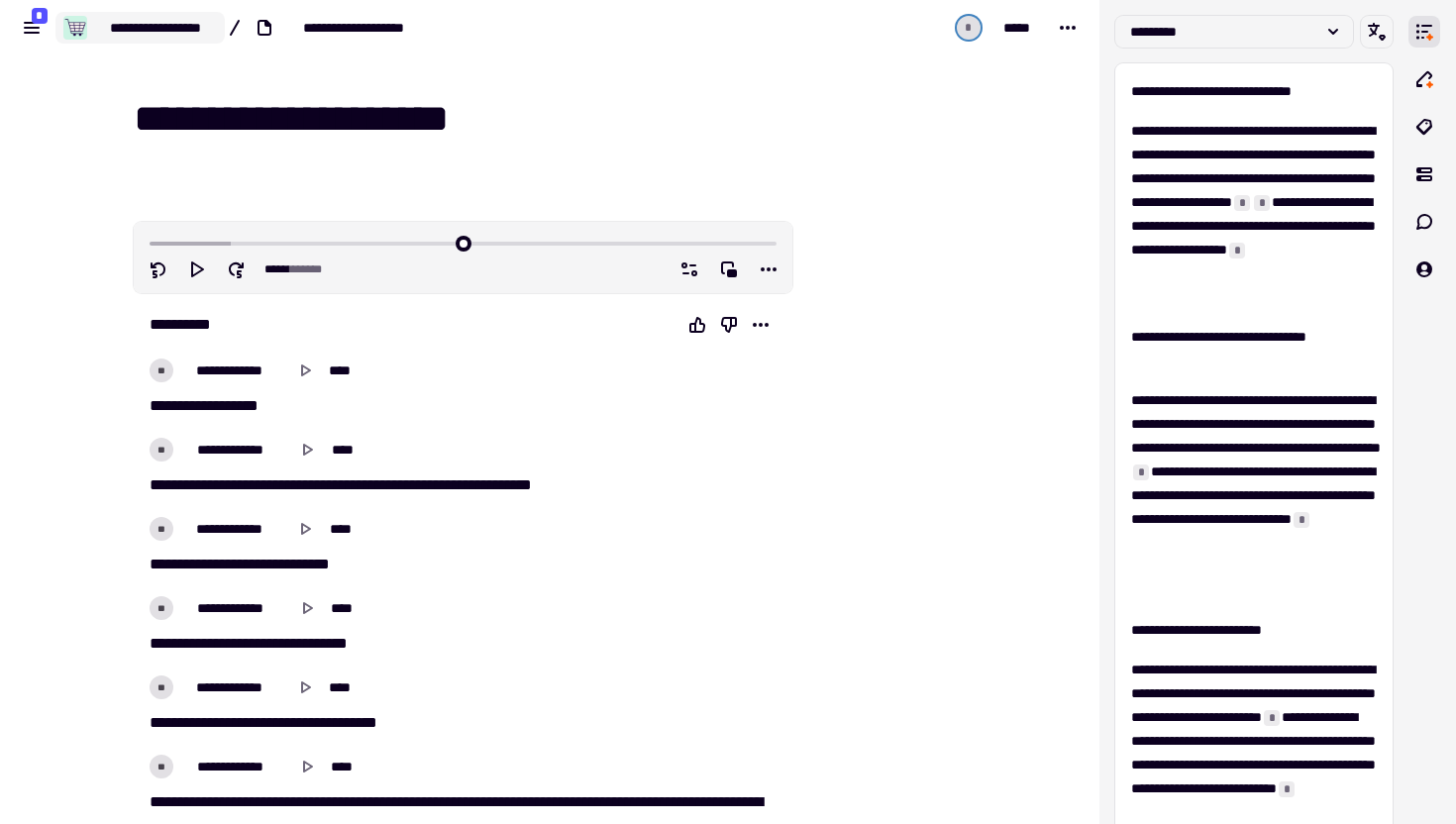 click on "**********" 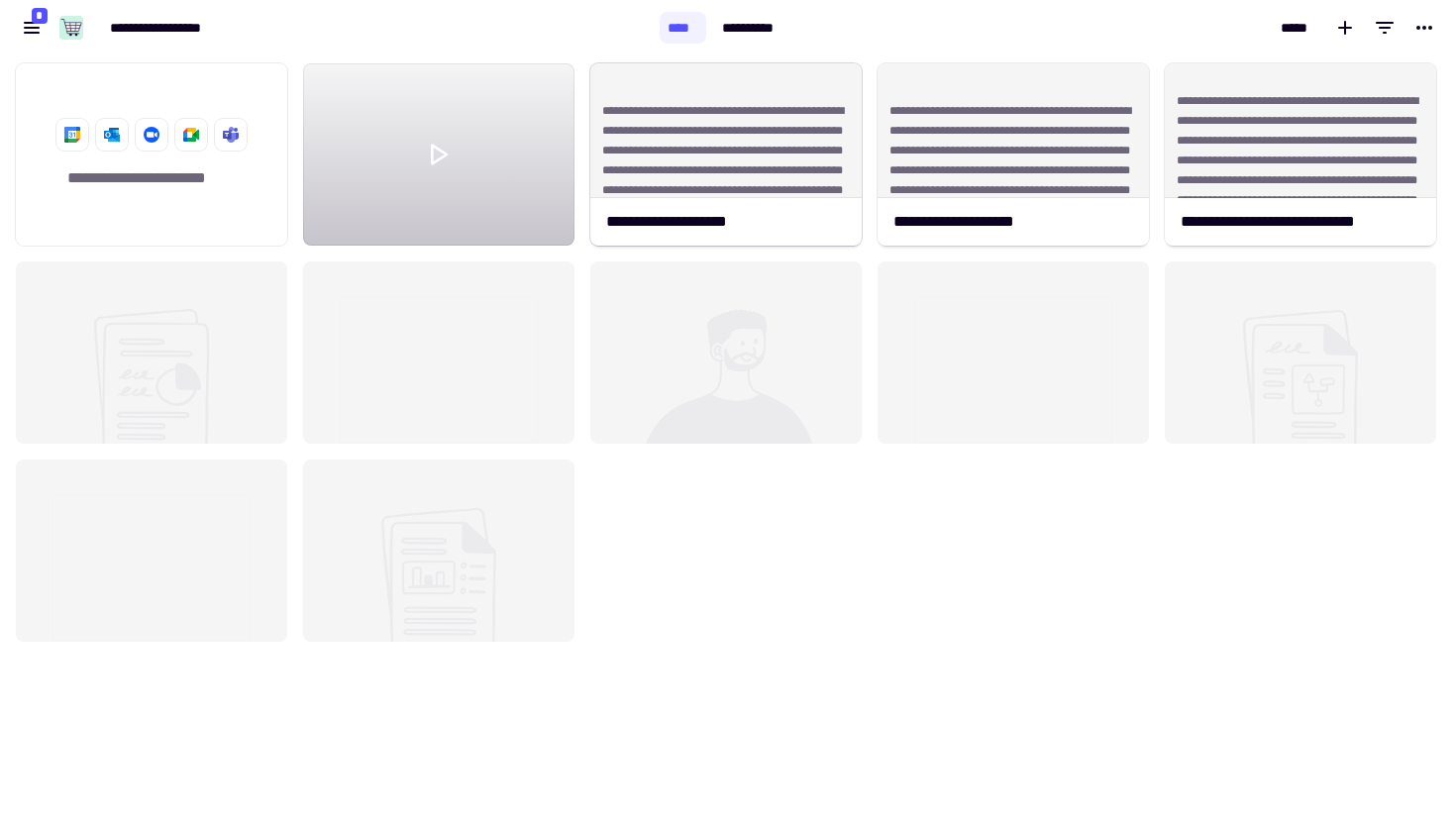 scroll, scrollTop: 1, scrollLeft: 1, axis: both 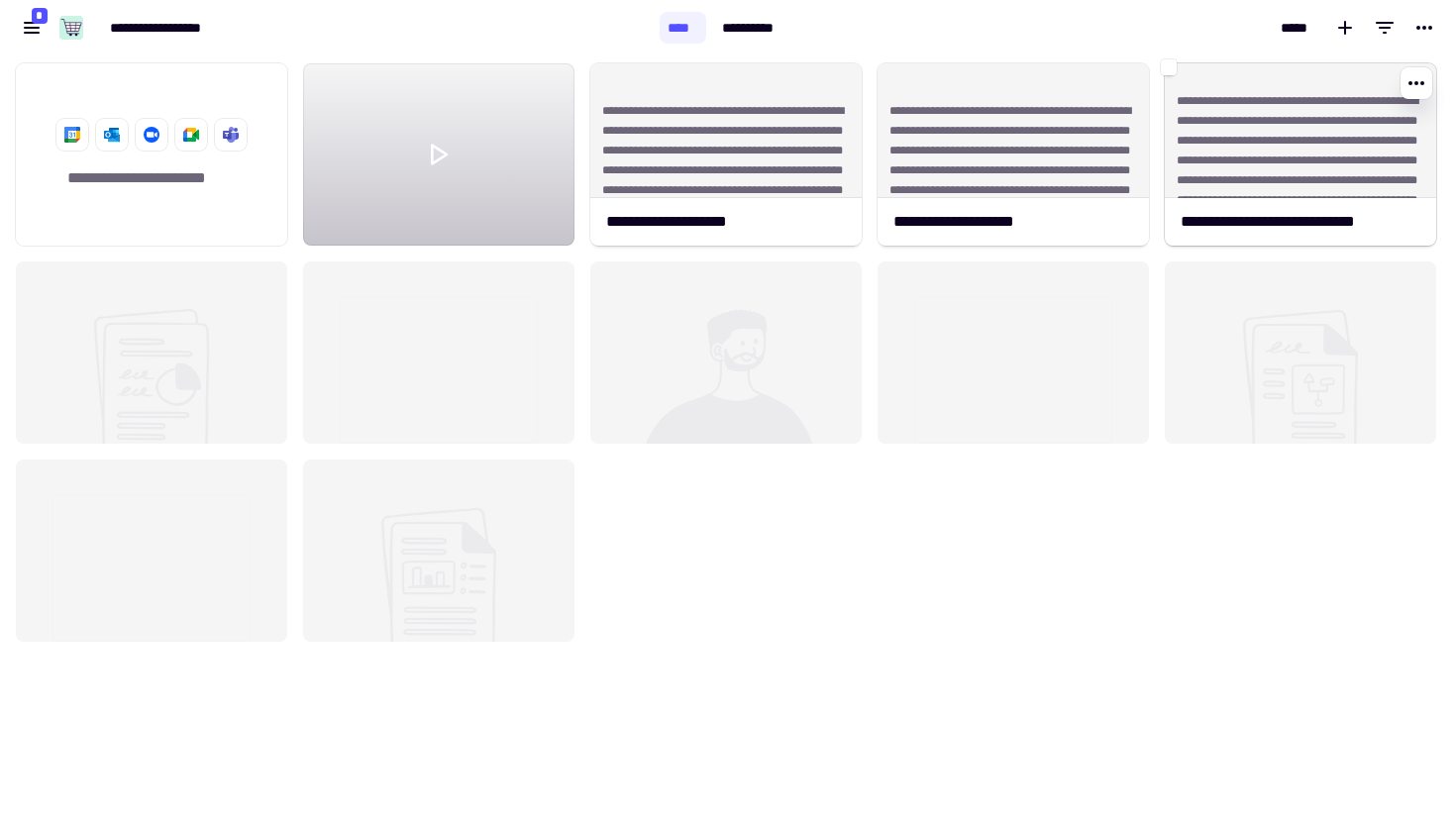 click on "**********" 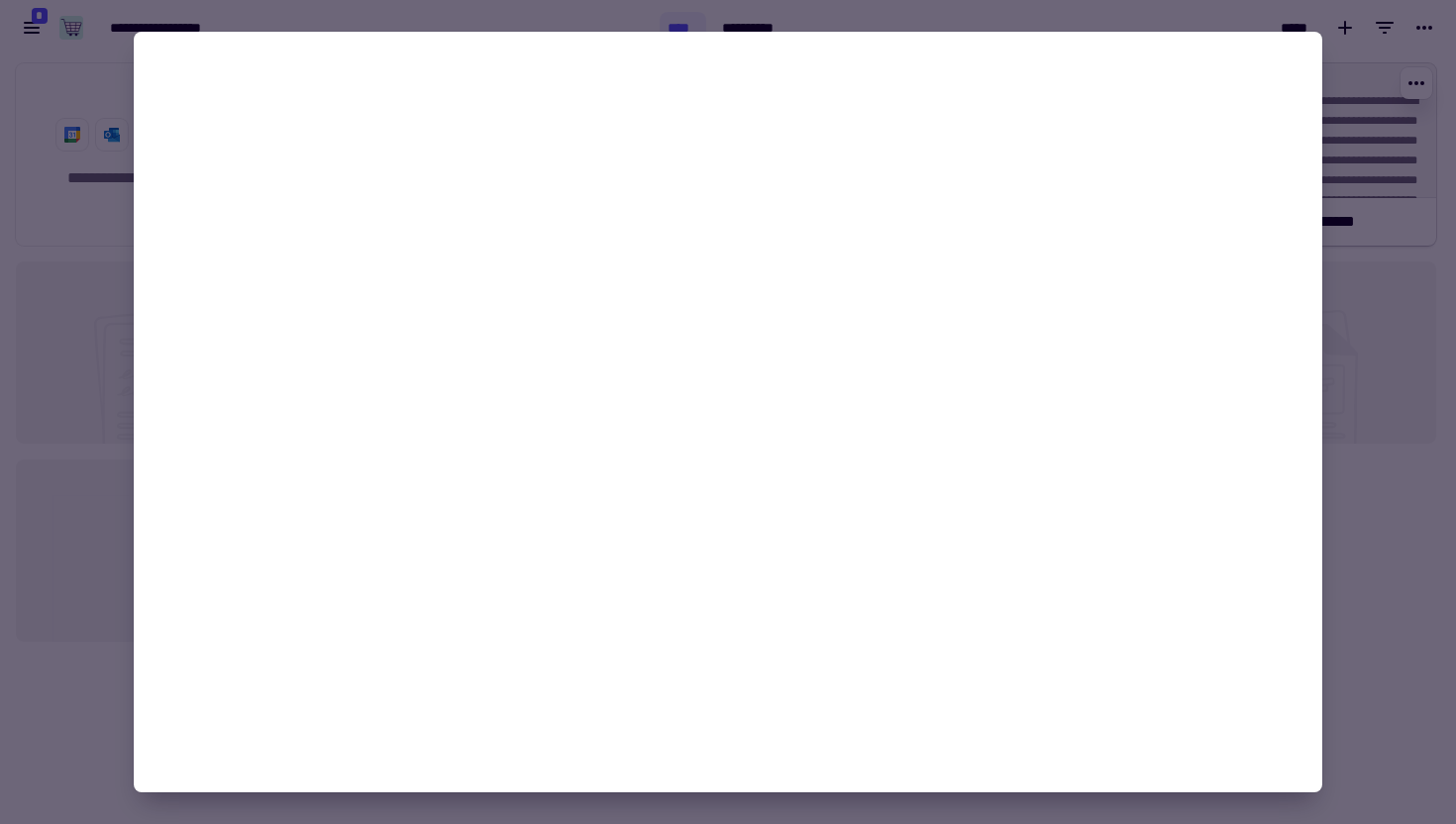 click on "**********" 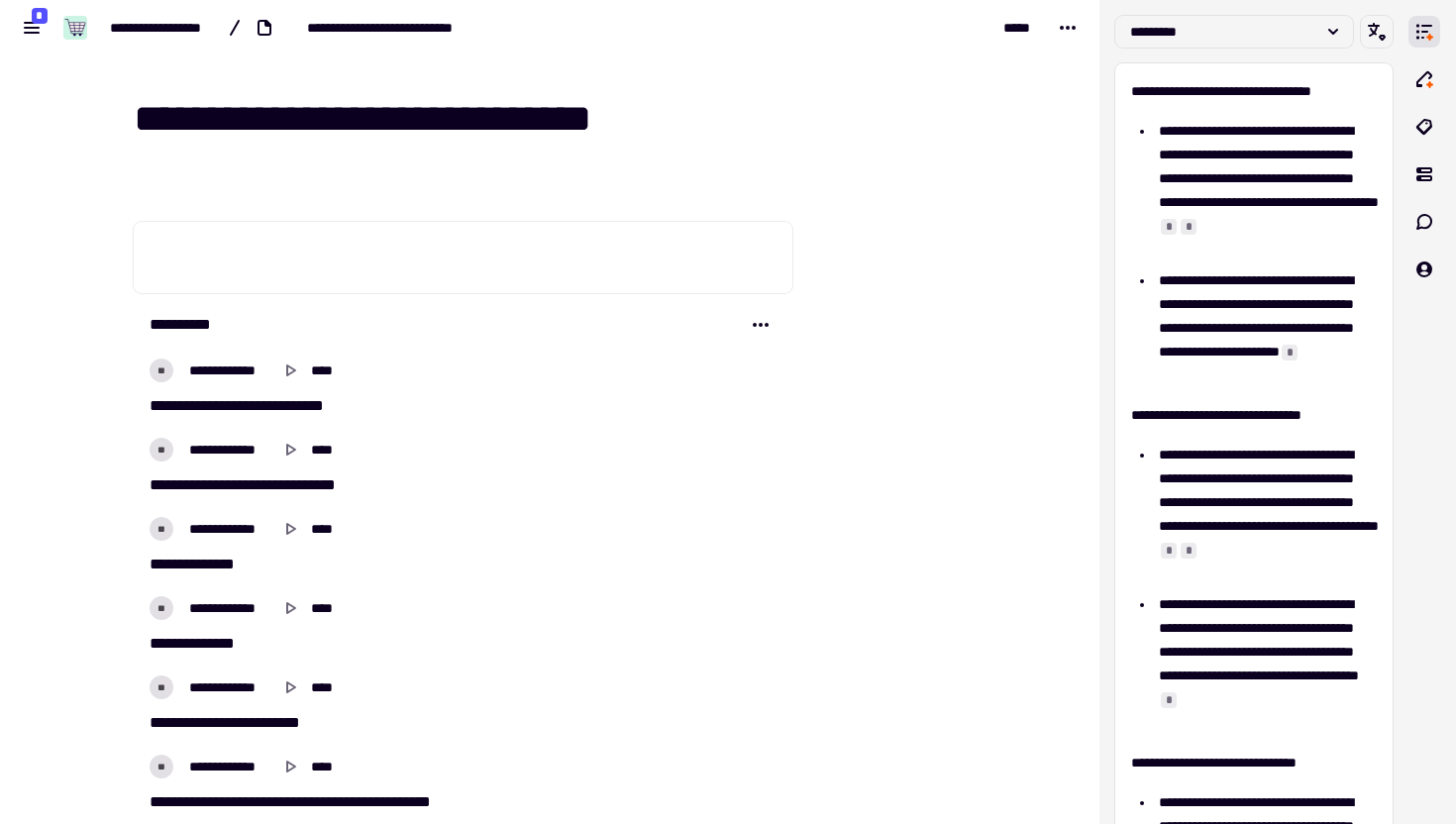 click on "**********" at bounding box center [562, 119] 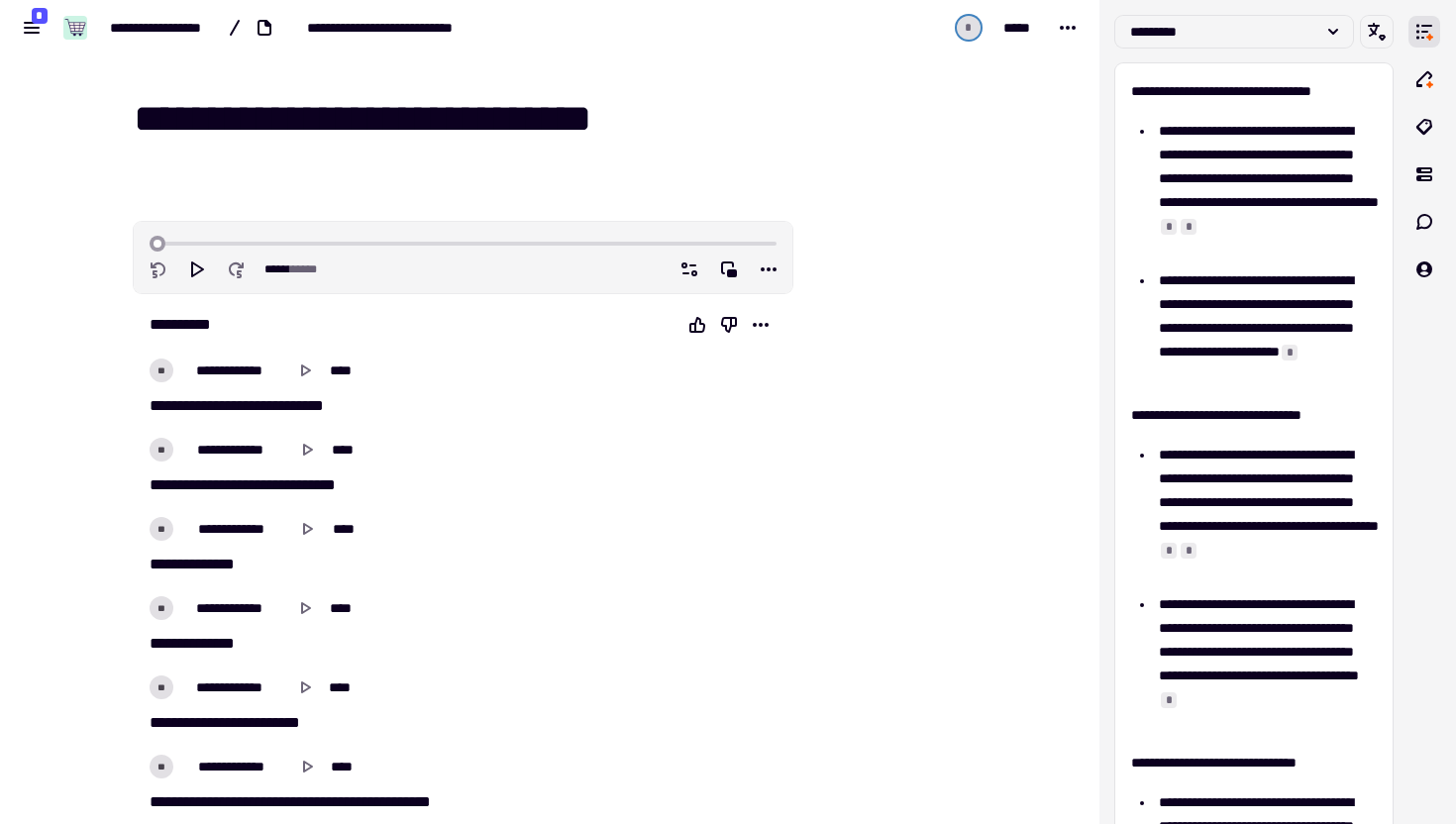 click on "**********" at bounding box center [562, 119] 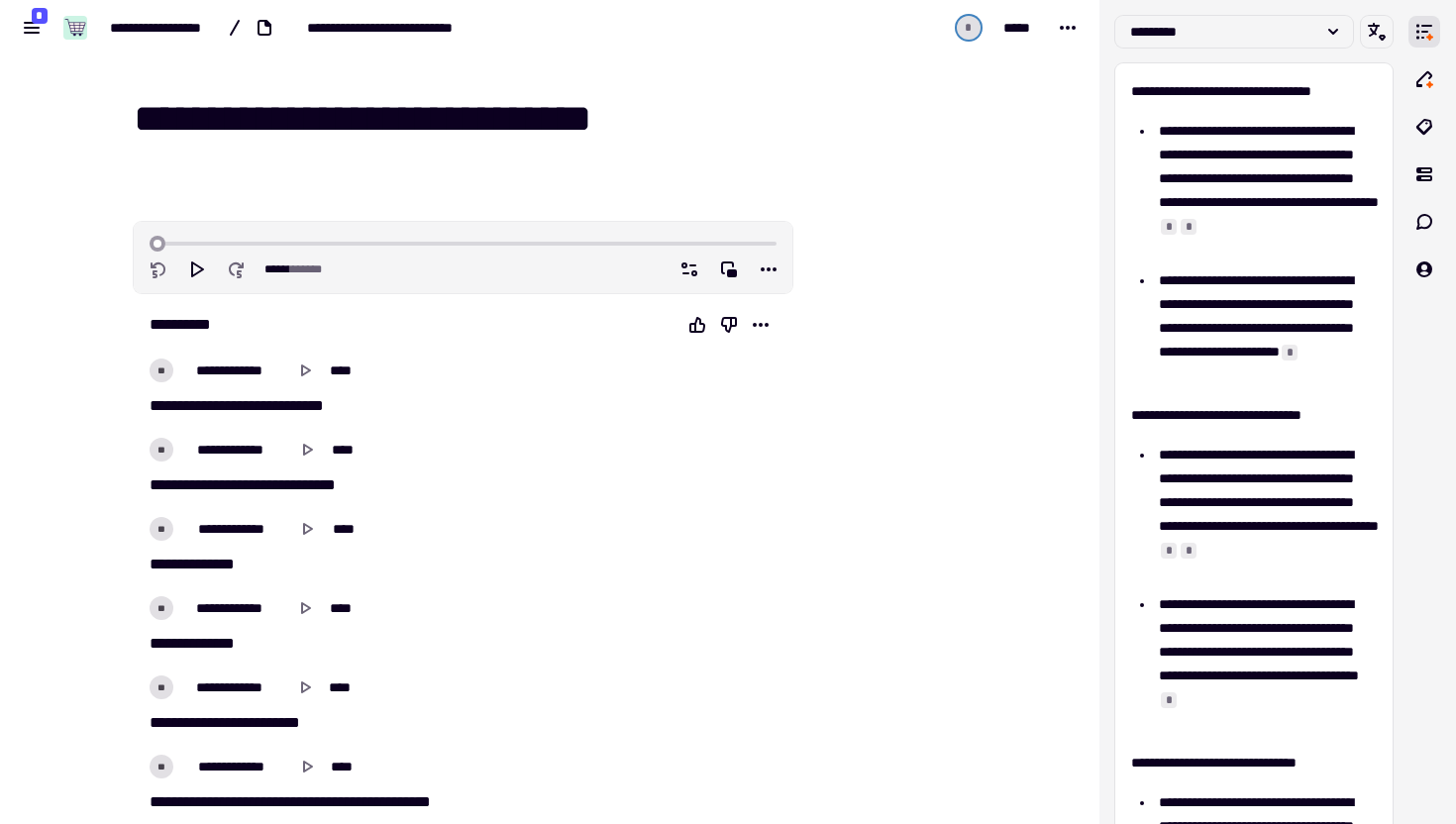 click on "**********" at bounding box center [562, 119] 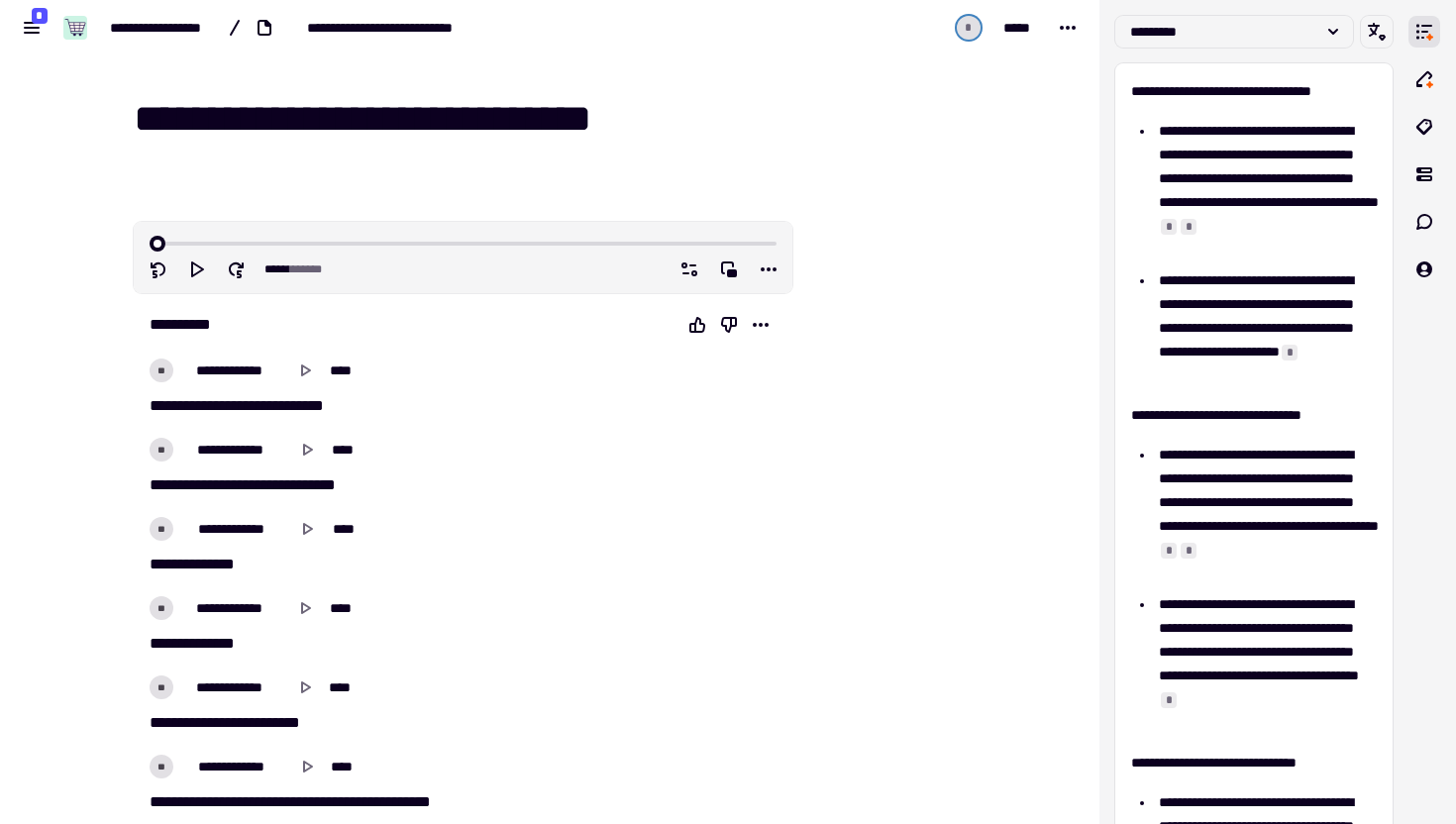 click on "**********" at bounding box center (562, 119) 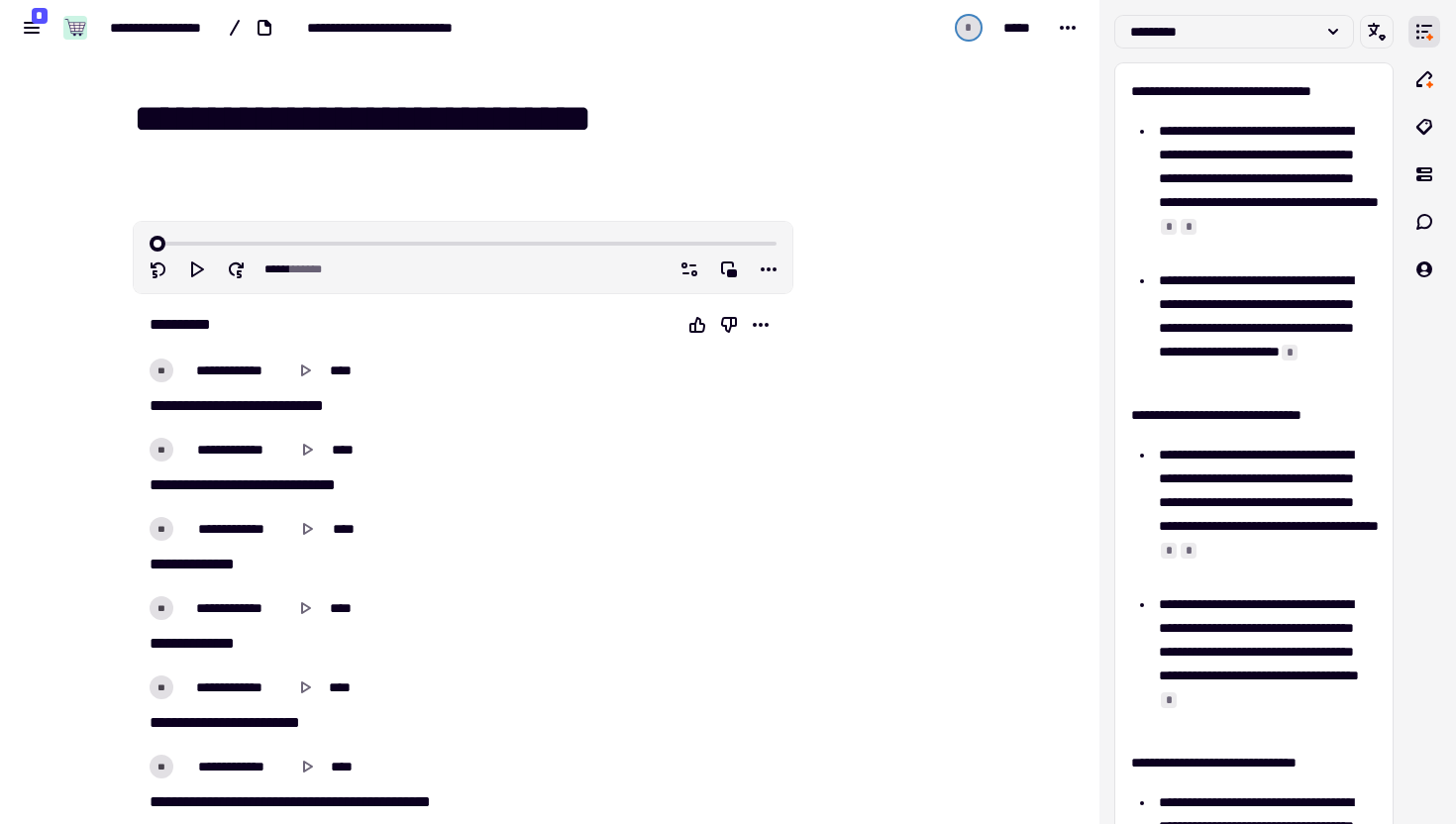 click on "**********" at bounding box center (550, 412) 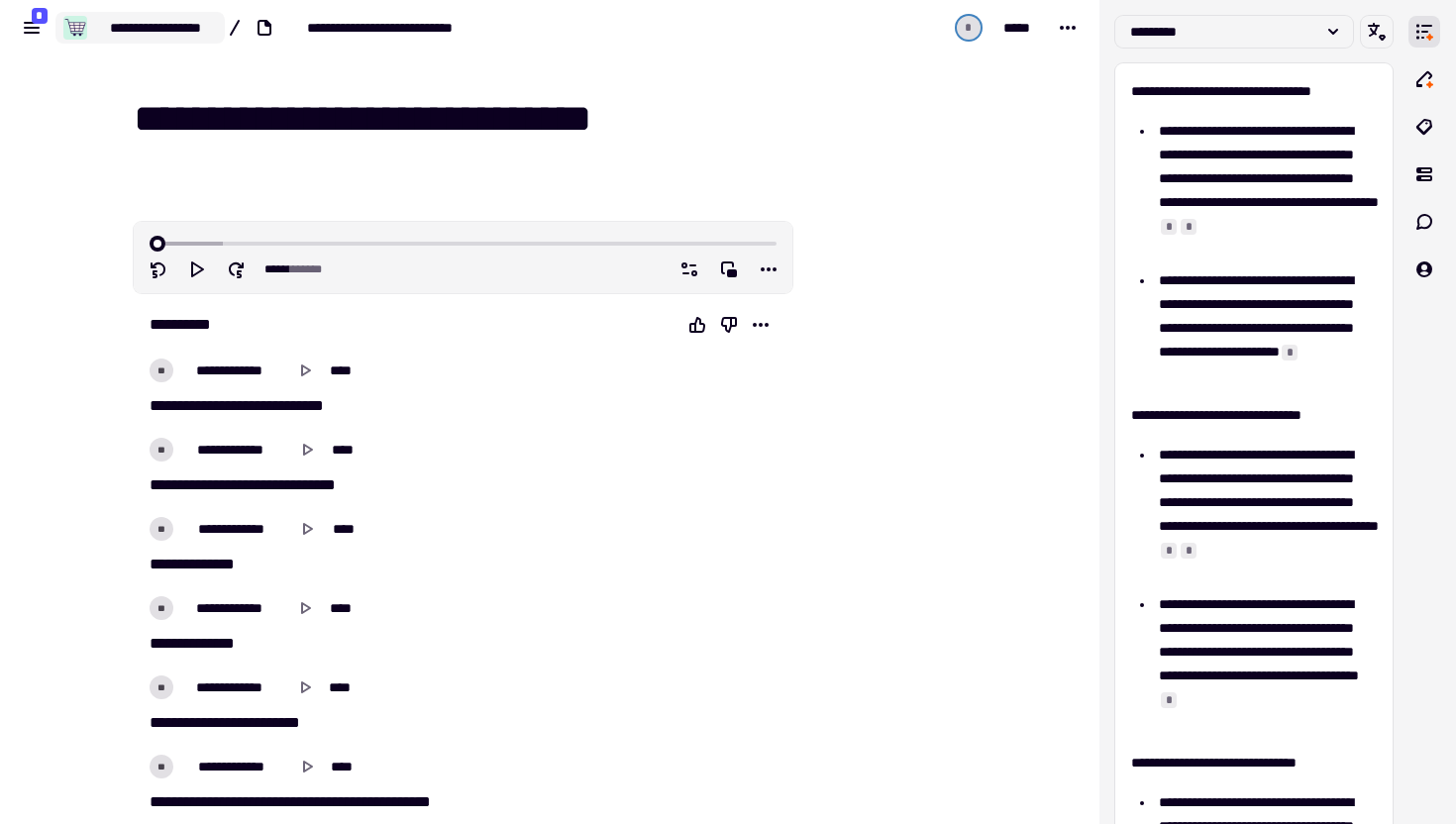 click on "**********" 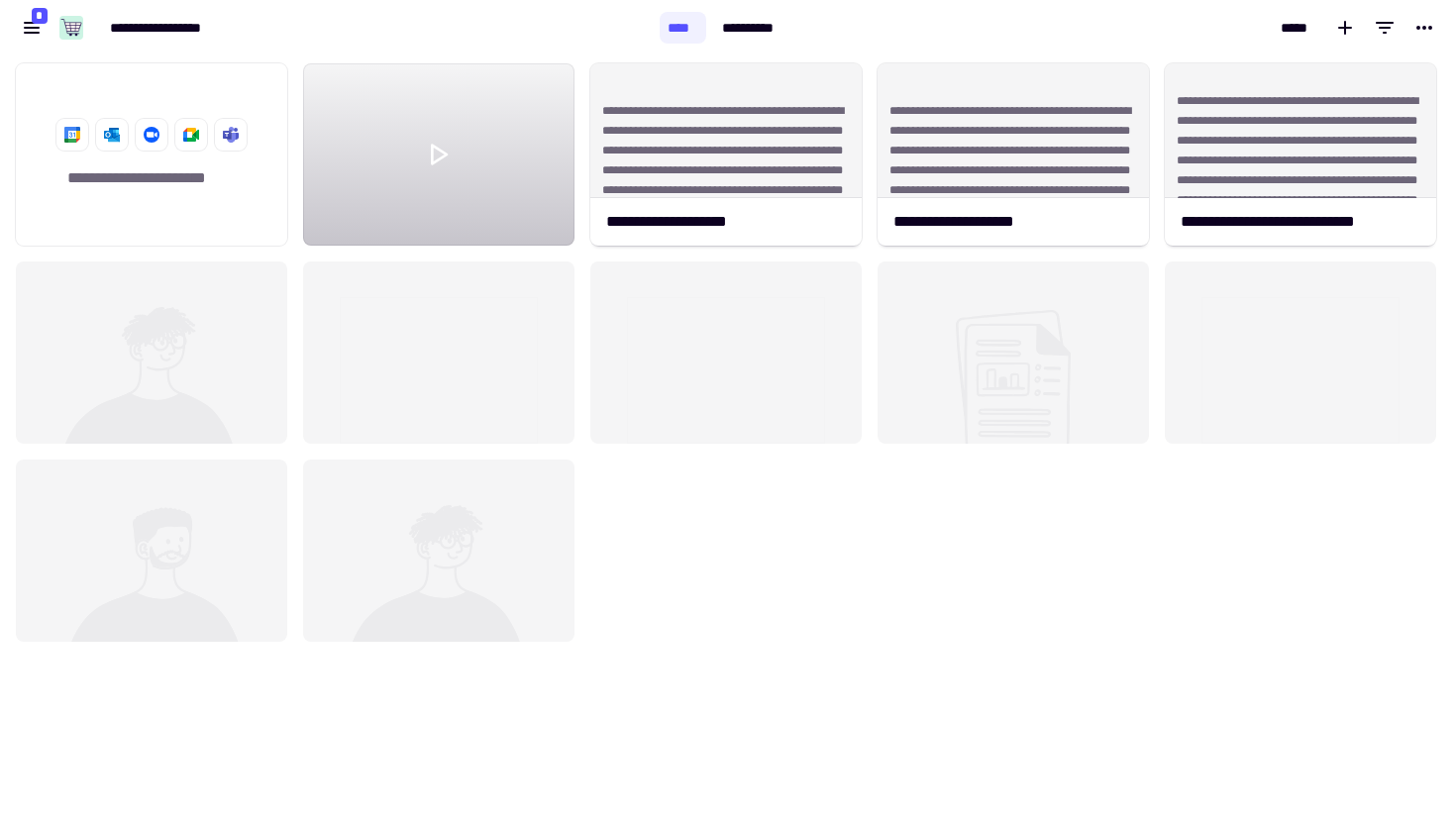 scroll, scrollTop: 1, scrollLeft: 1, axis: both 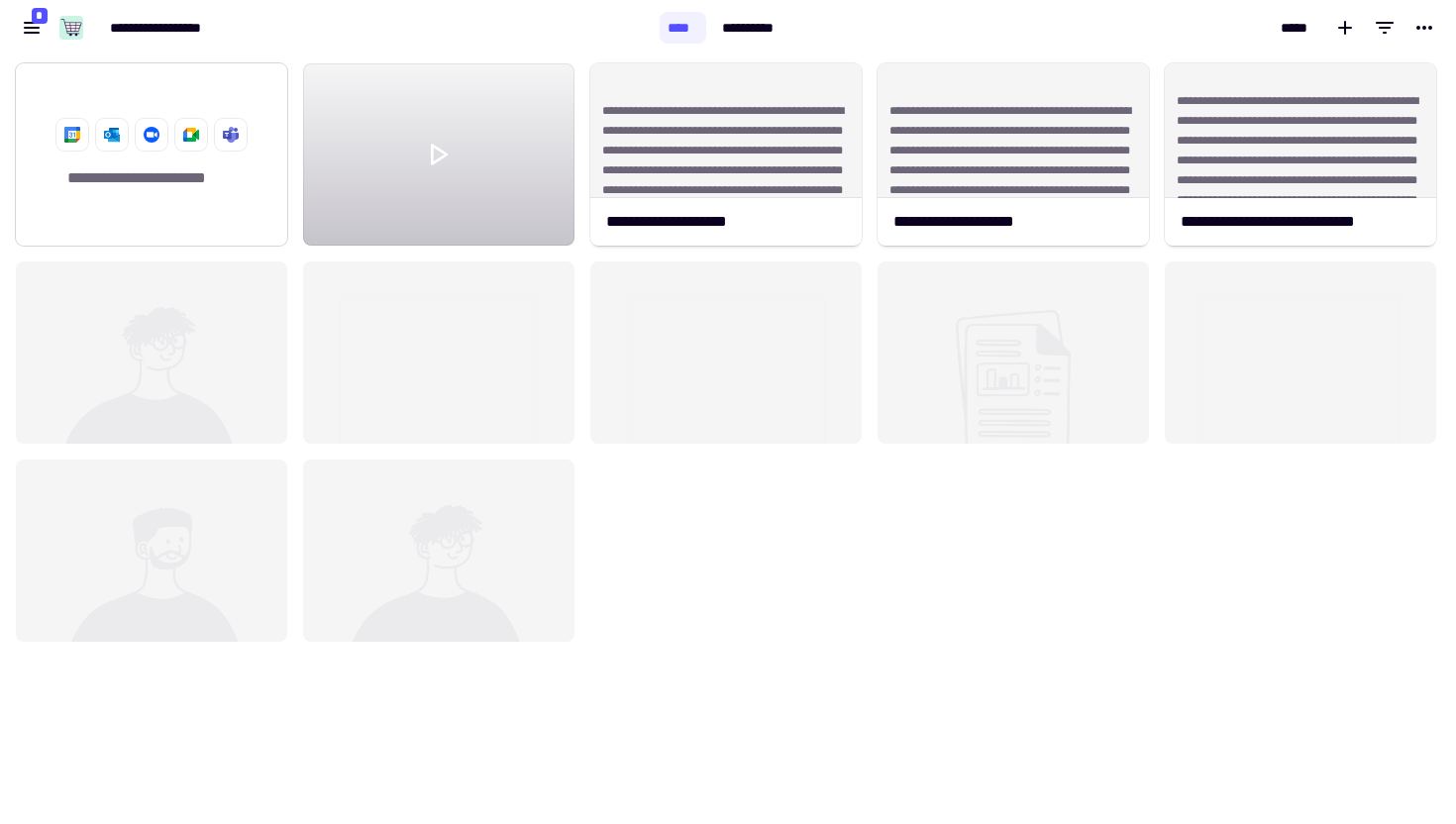 click on "**********" 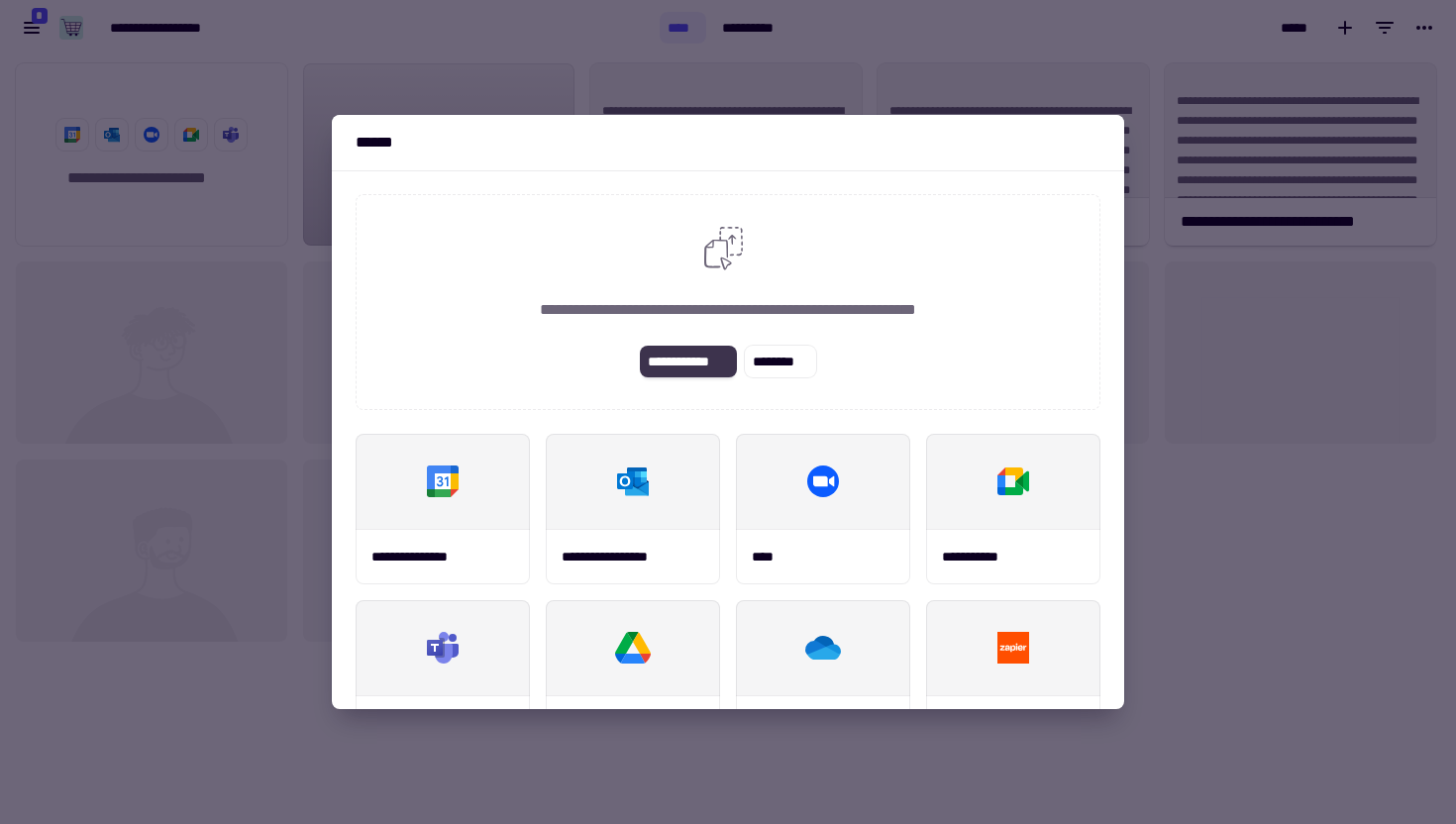 click on "**********" 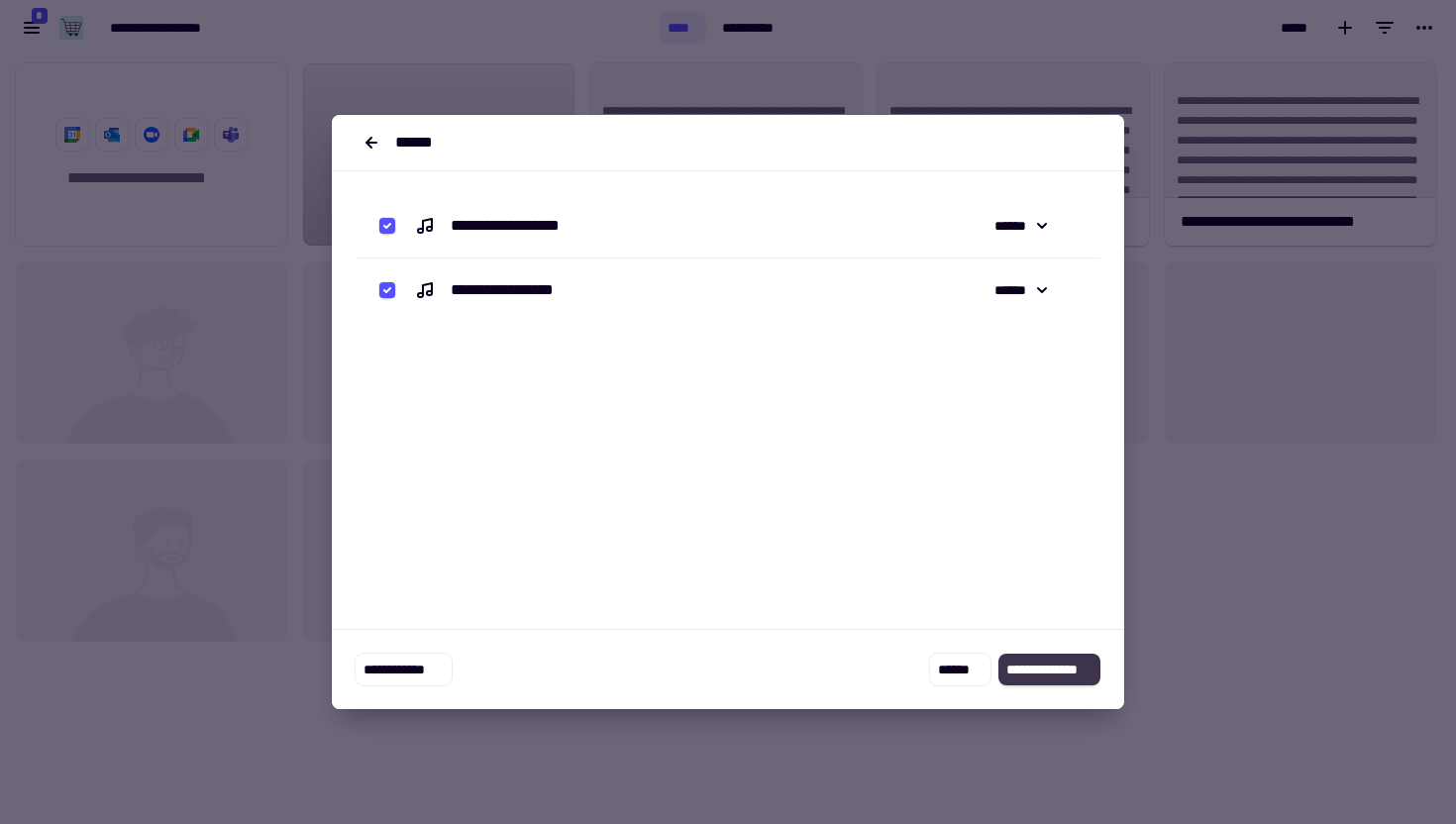 click on "**********" 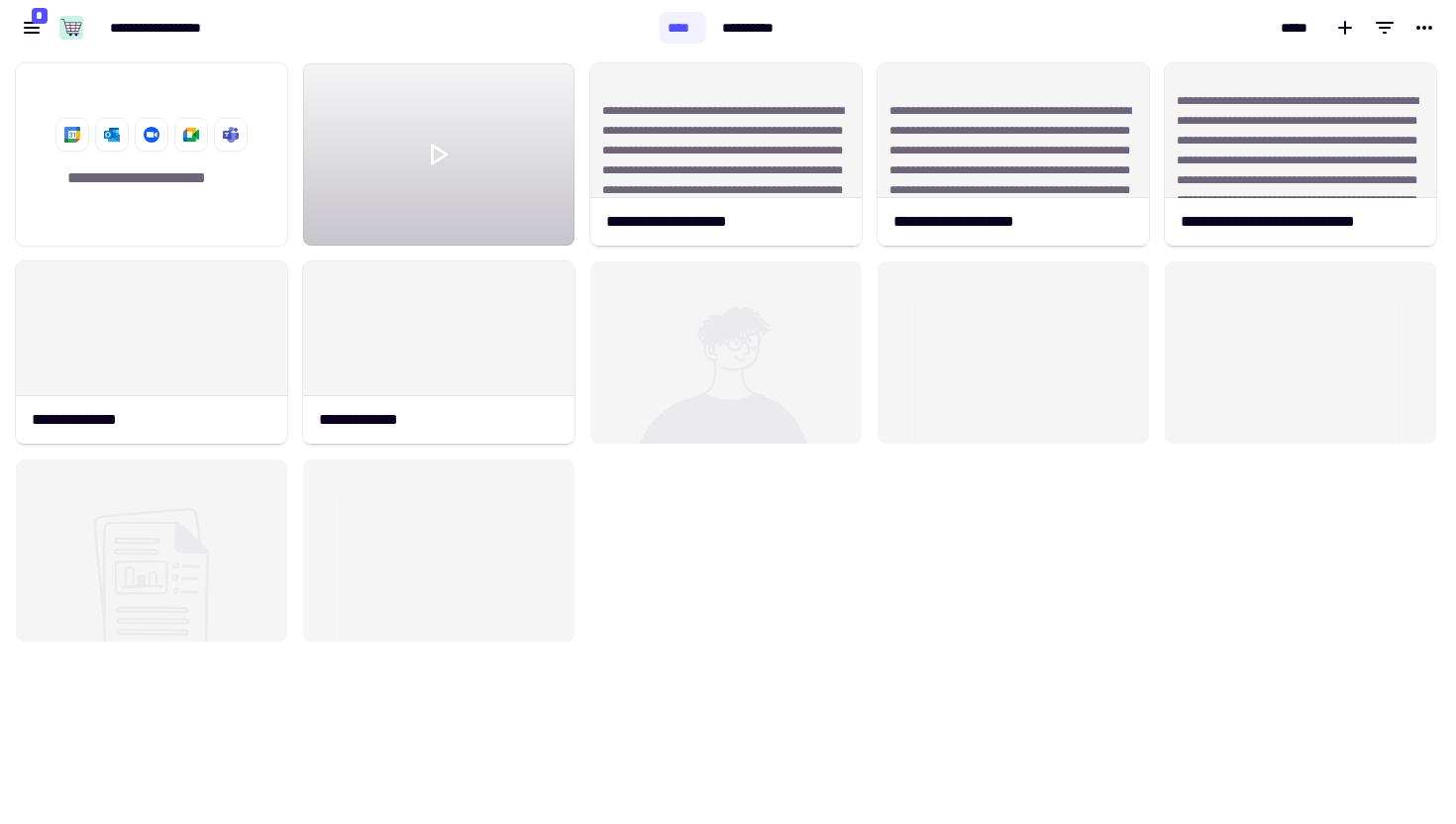 click on "**********" 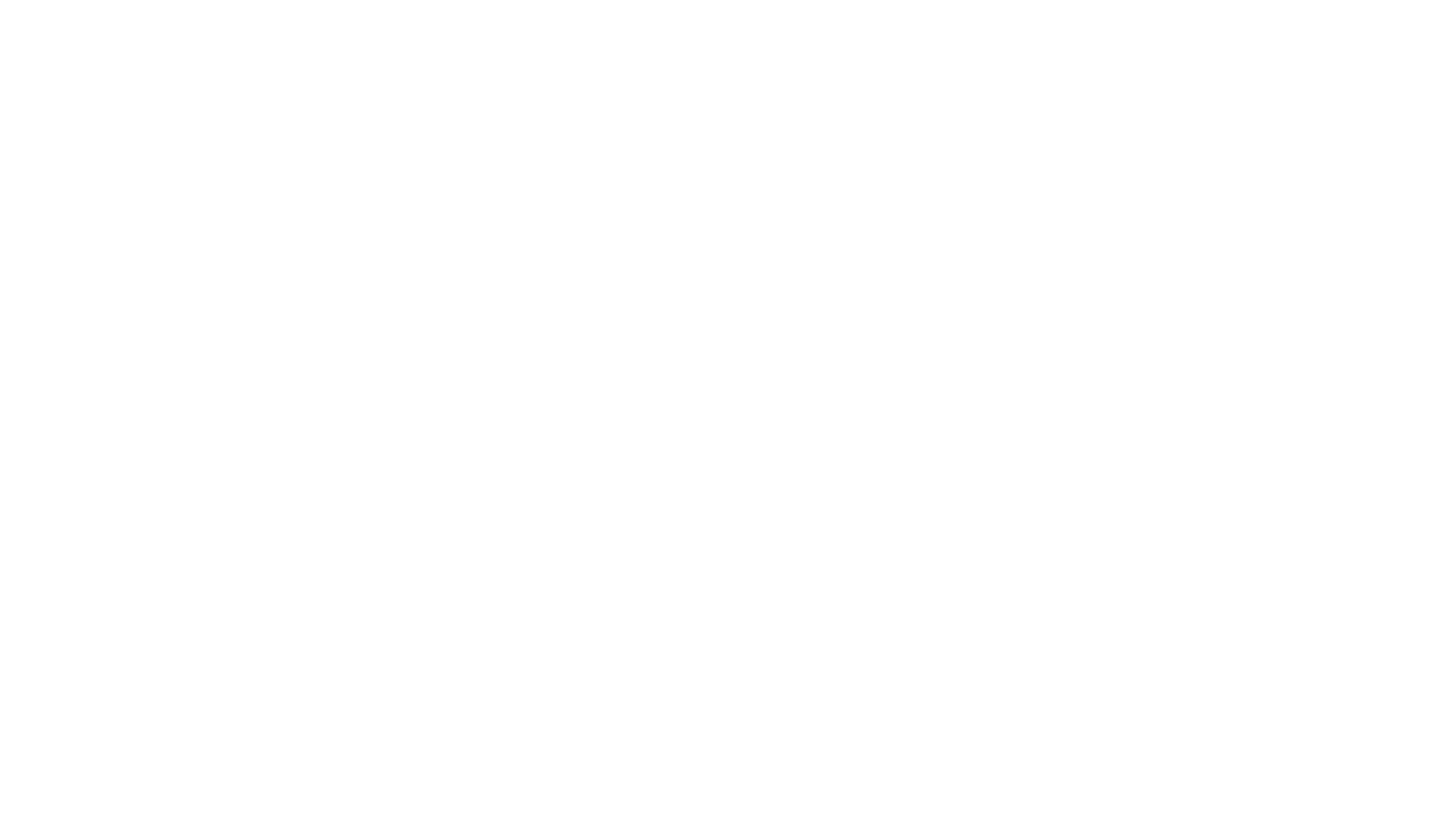 scroll, scrollTop: 0, scrollLeft: 0, axis: both 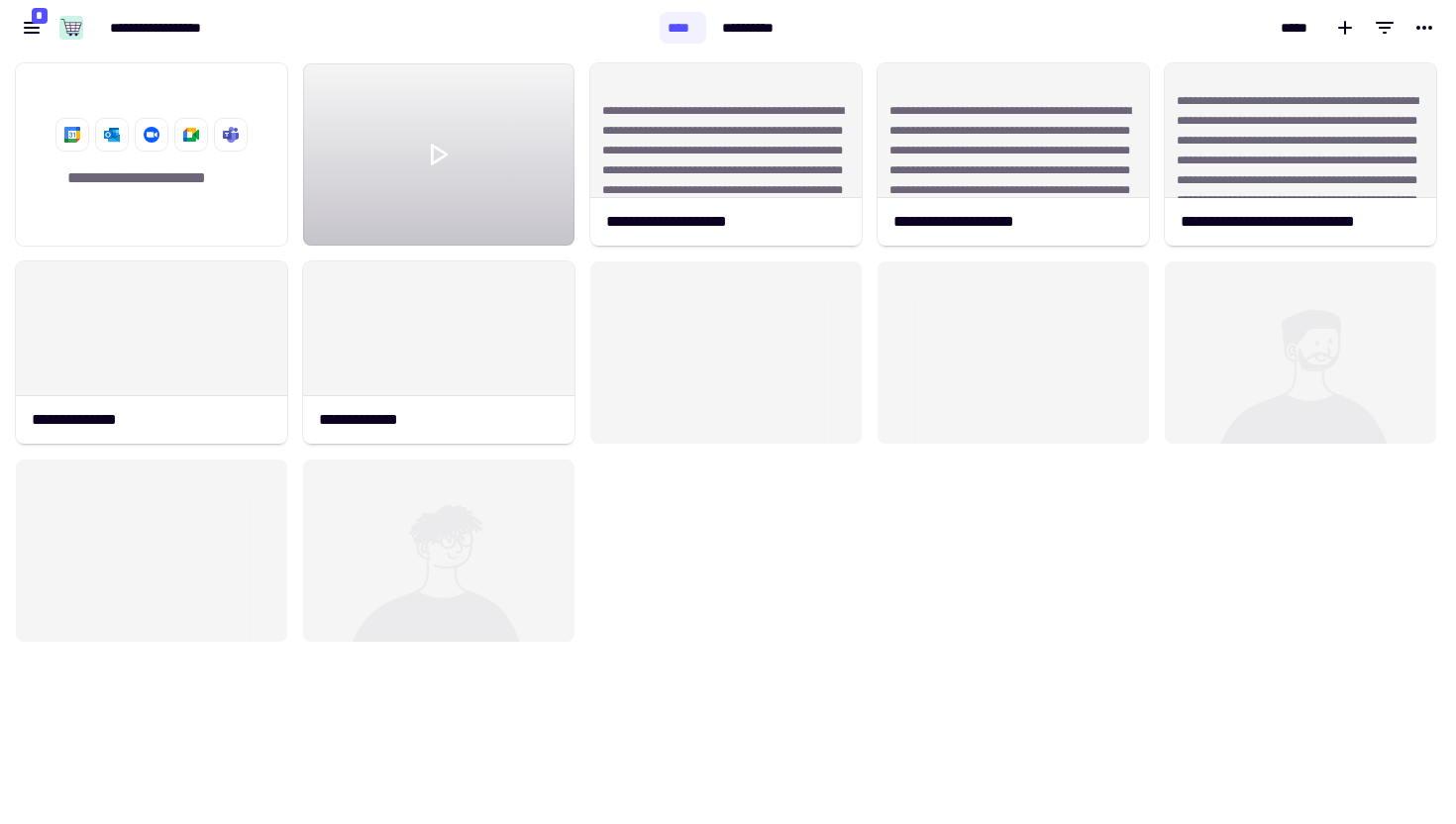 click on "**********" 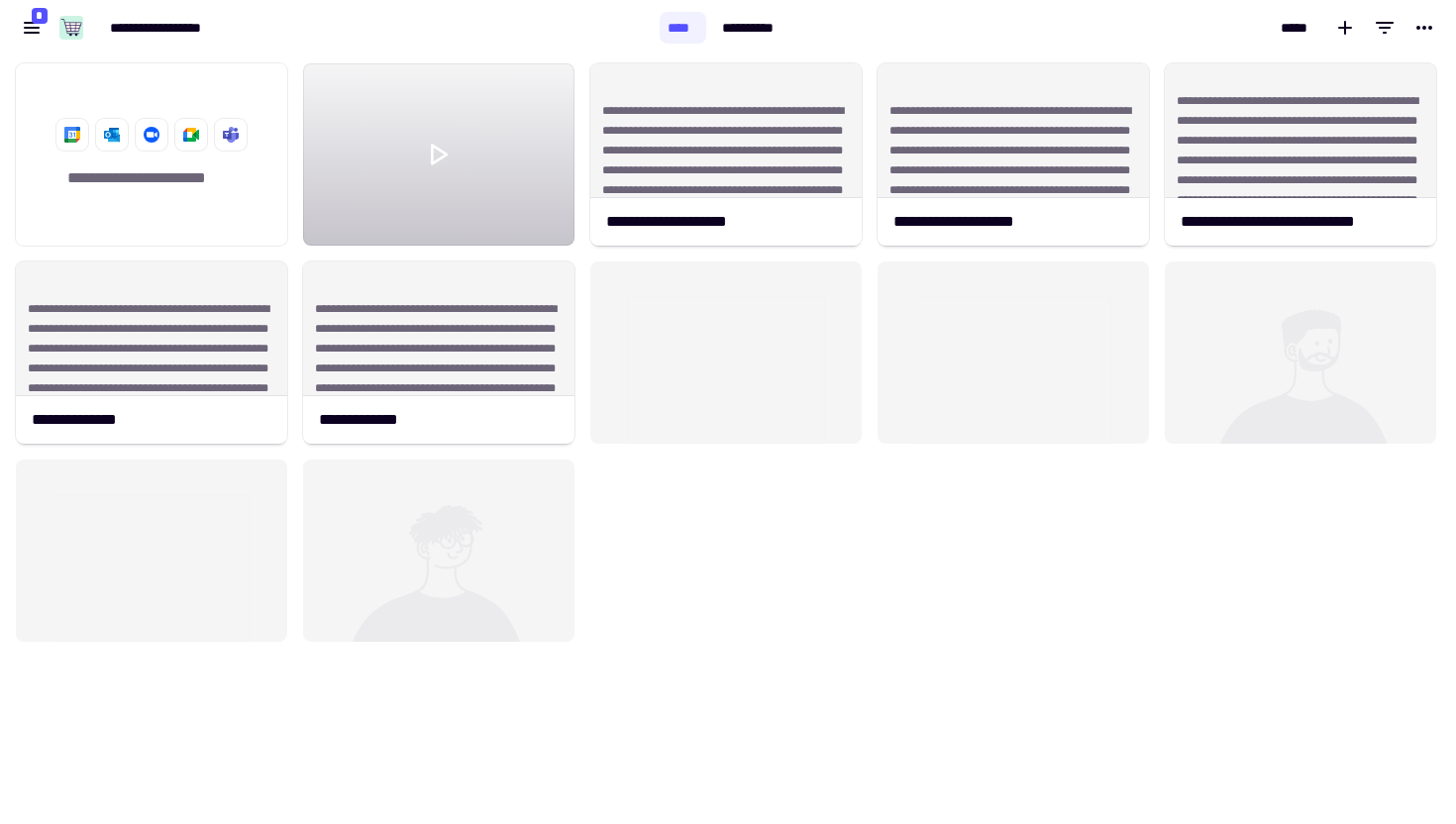 click on "**********" 